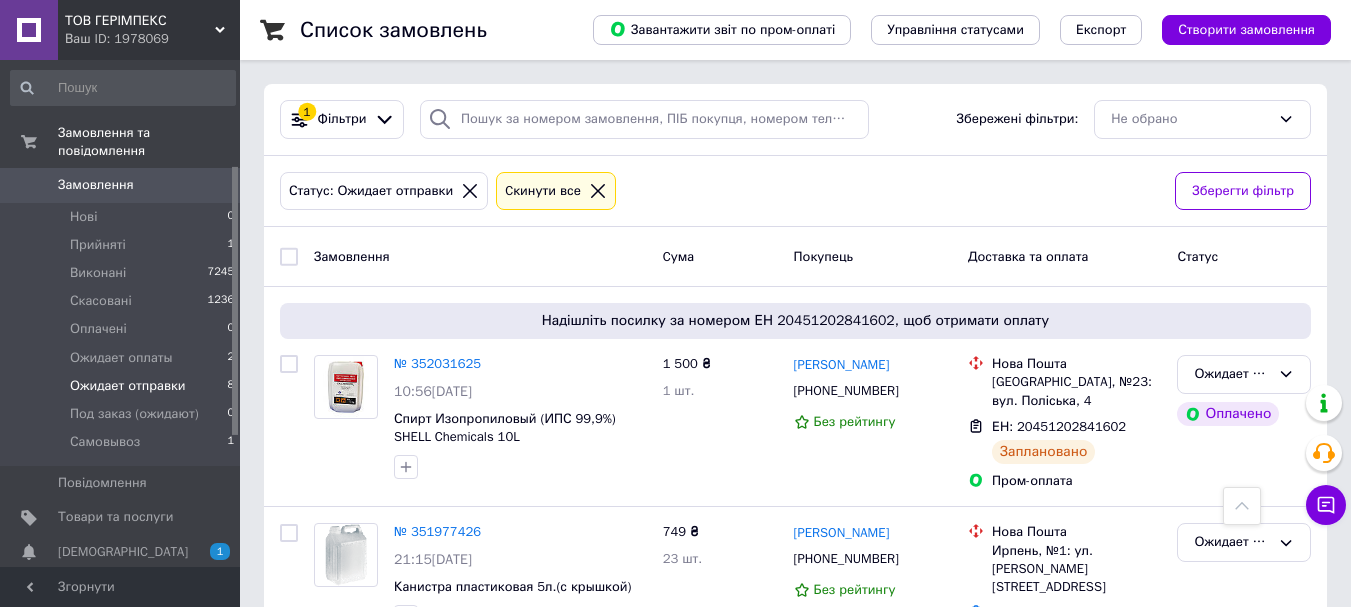 scroll, scrollTop: 1324, scrollLeft: 0, axis: vertical 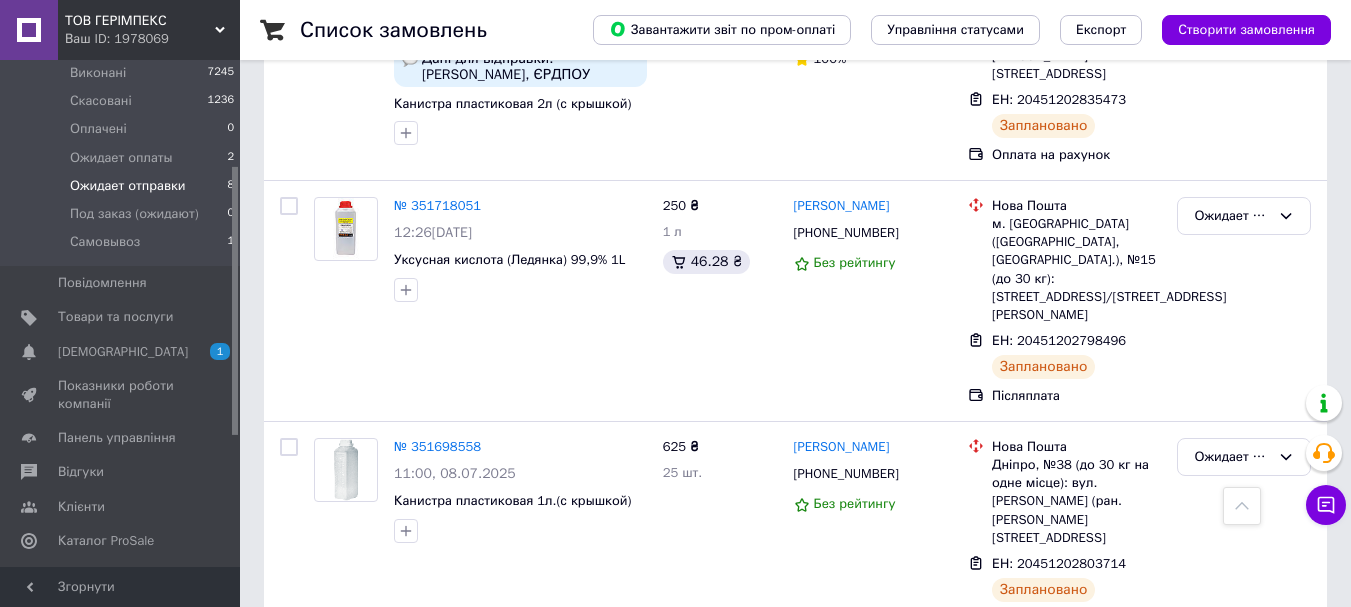 click on "Ожидает отправки" at bounding box center [128, 186] 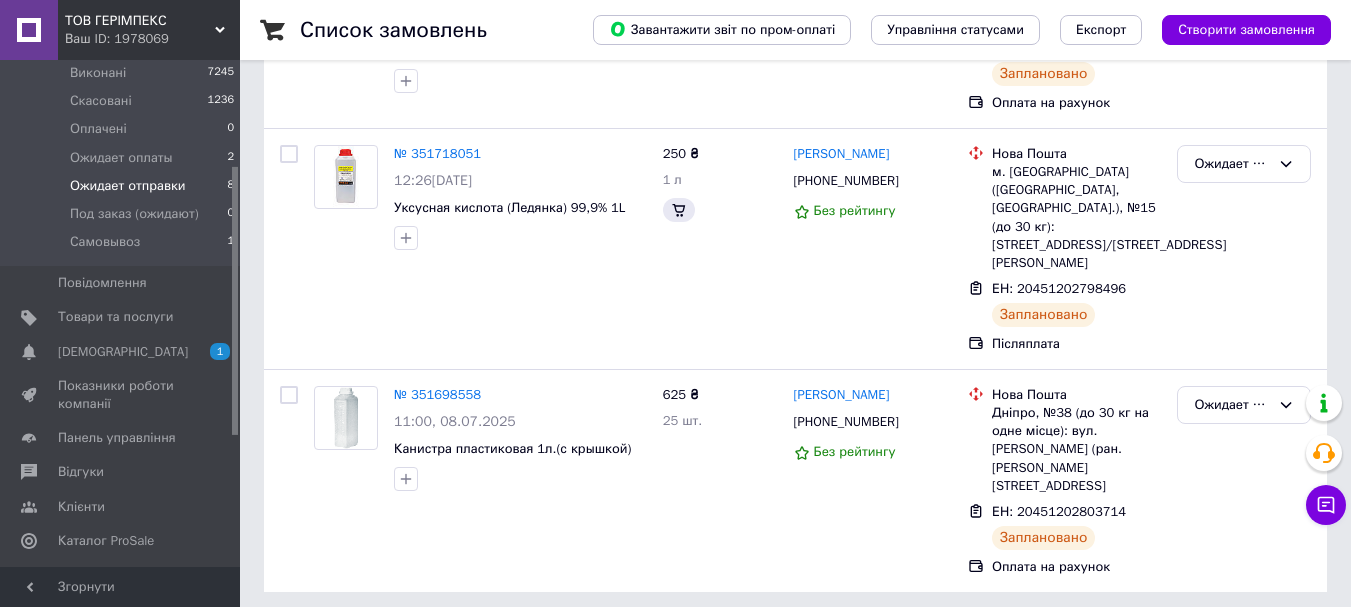 scroll, scrollTop: 0, scrollLeft: 0, axis: both 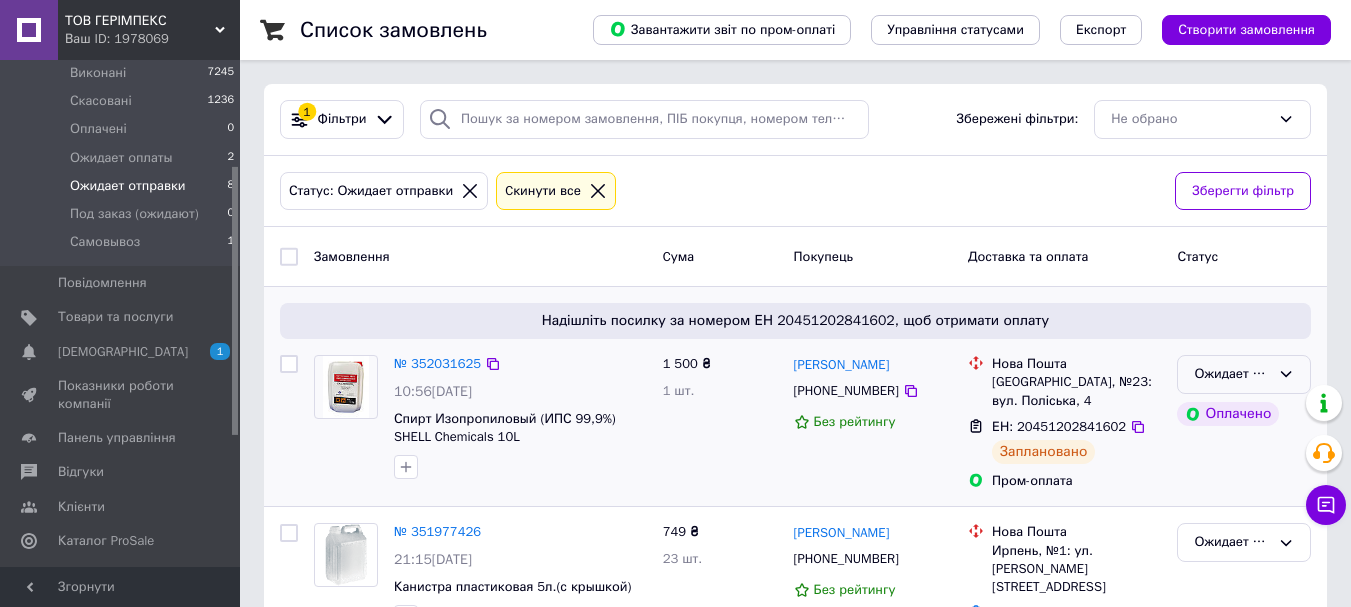 click on "Ожидает отправки" at bounding box center [1232, 374] 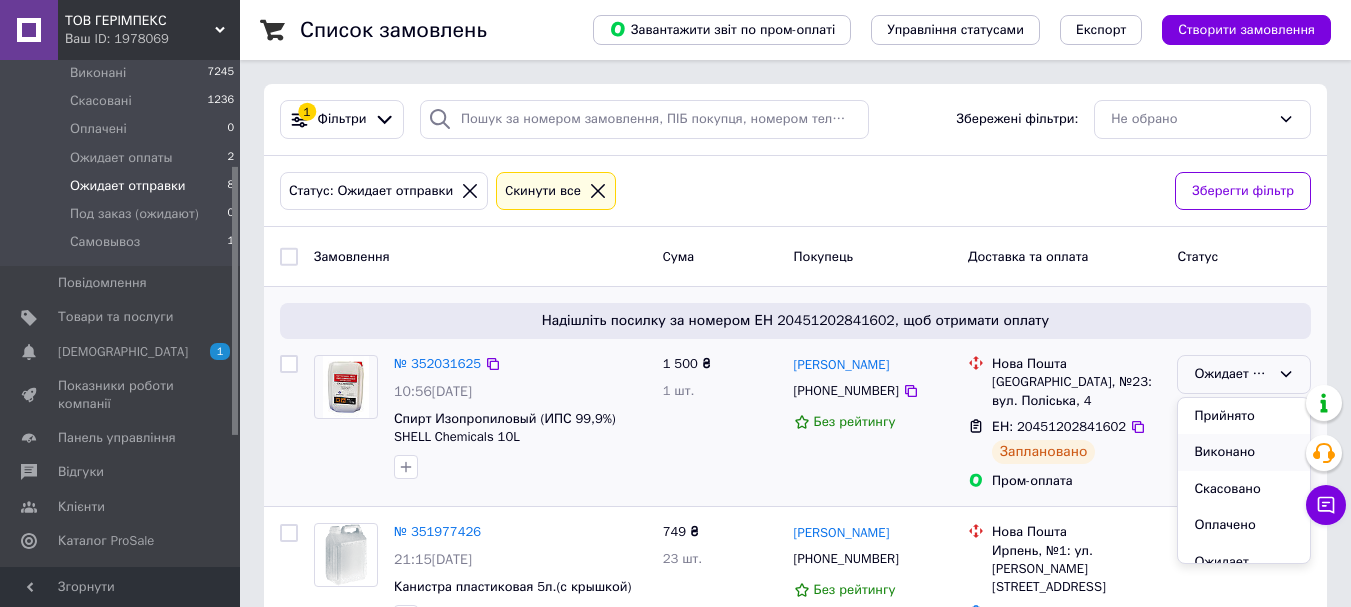 click on "Виконано" at bounding box center (1244, 452) 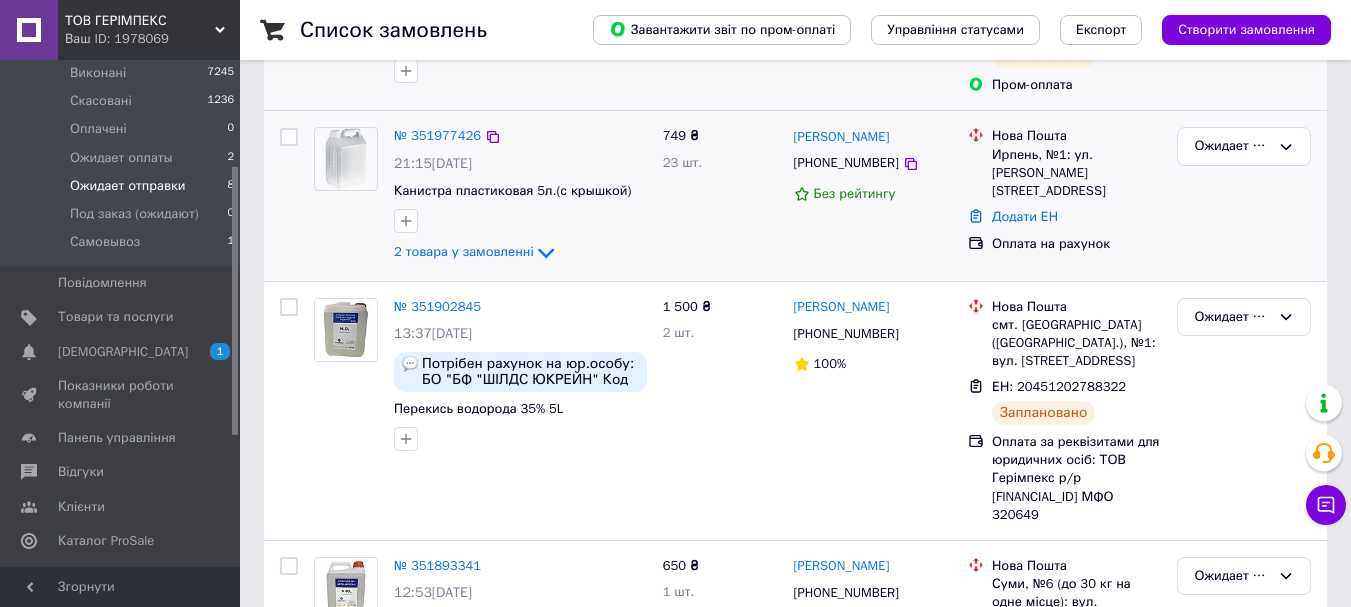 scroll, scrollTop: 400, scrollLeft: 0, axis: vertical 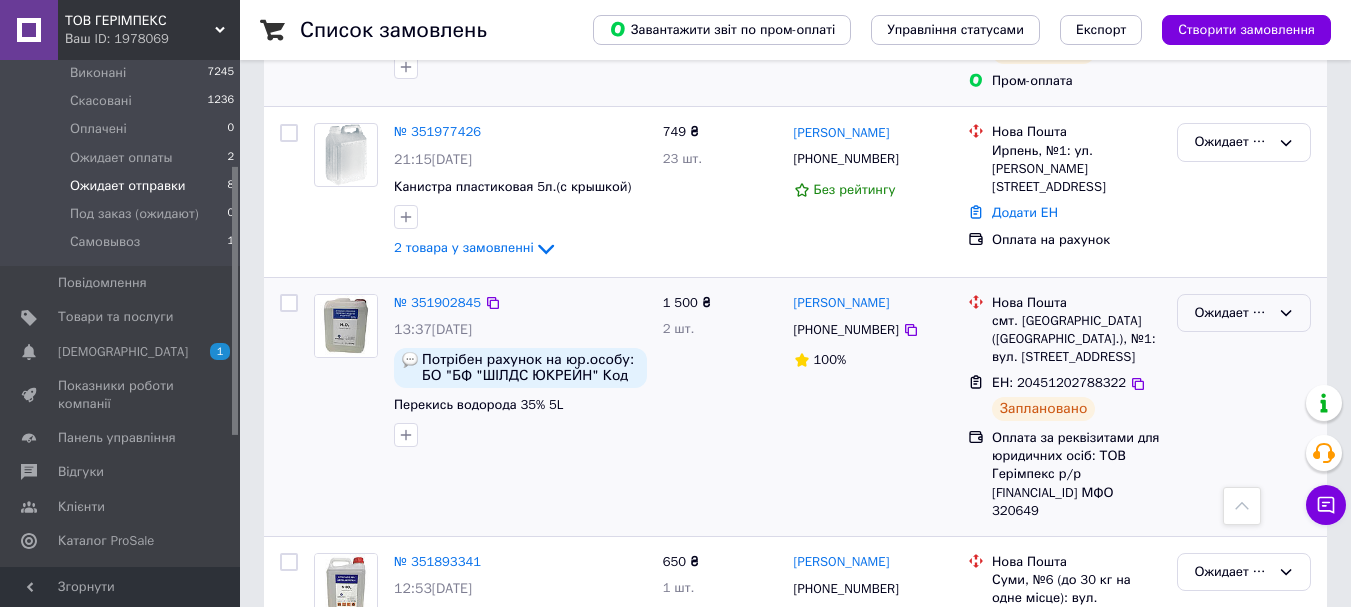 click on "Ожидает отправки" at bounding box center (1232, 313) 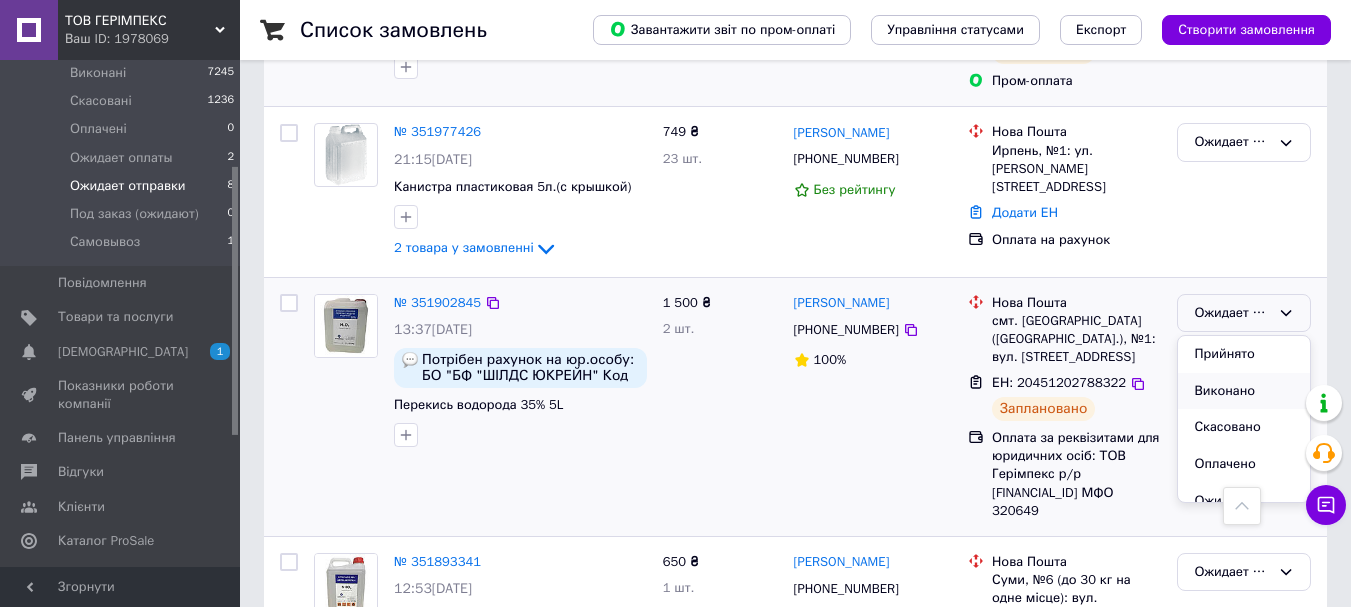 click on "Виконано" at bounding box center (1244, 391) 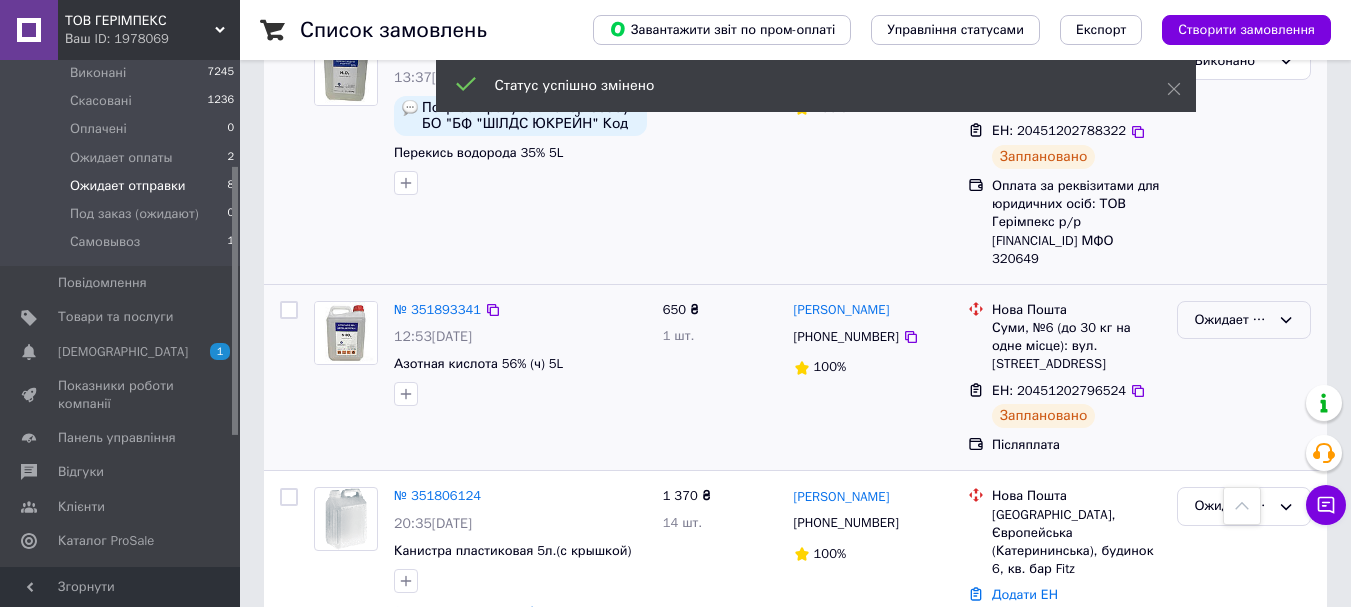 scroll, scrollTop: 600, scrollLeft: 0, axis: vertical 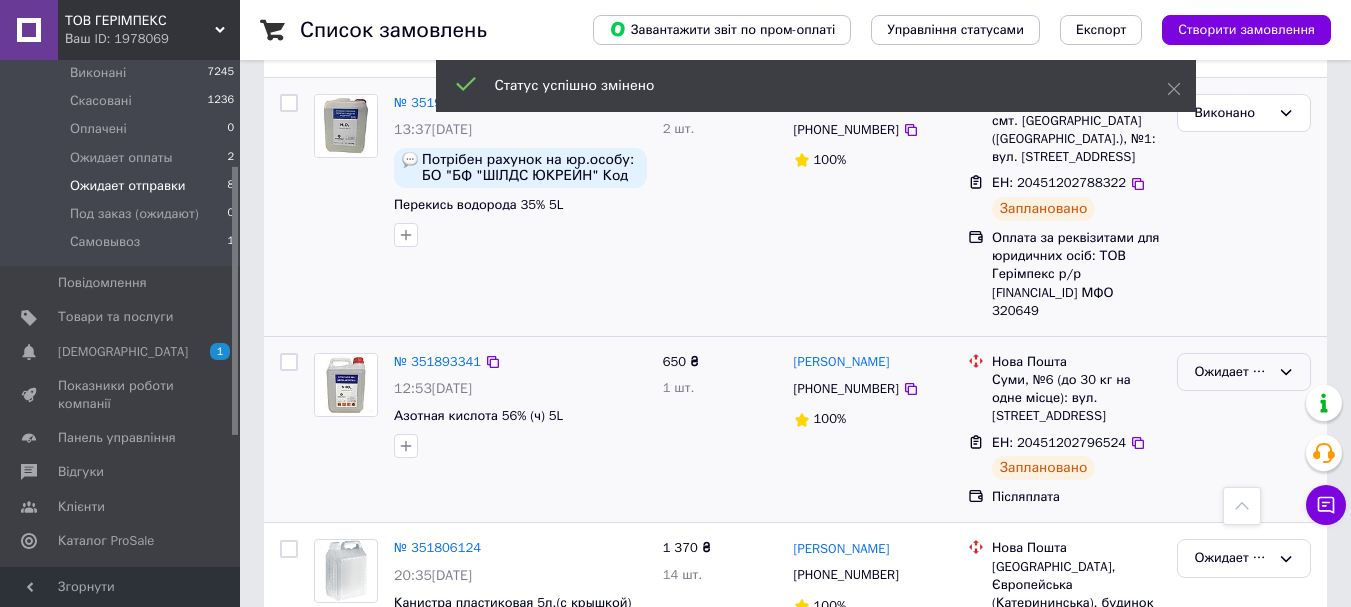 click on "Ожидает отправки" at bounding box center [1232, 372] 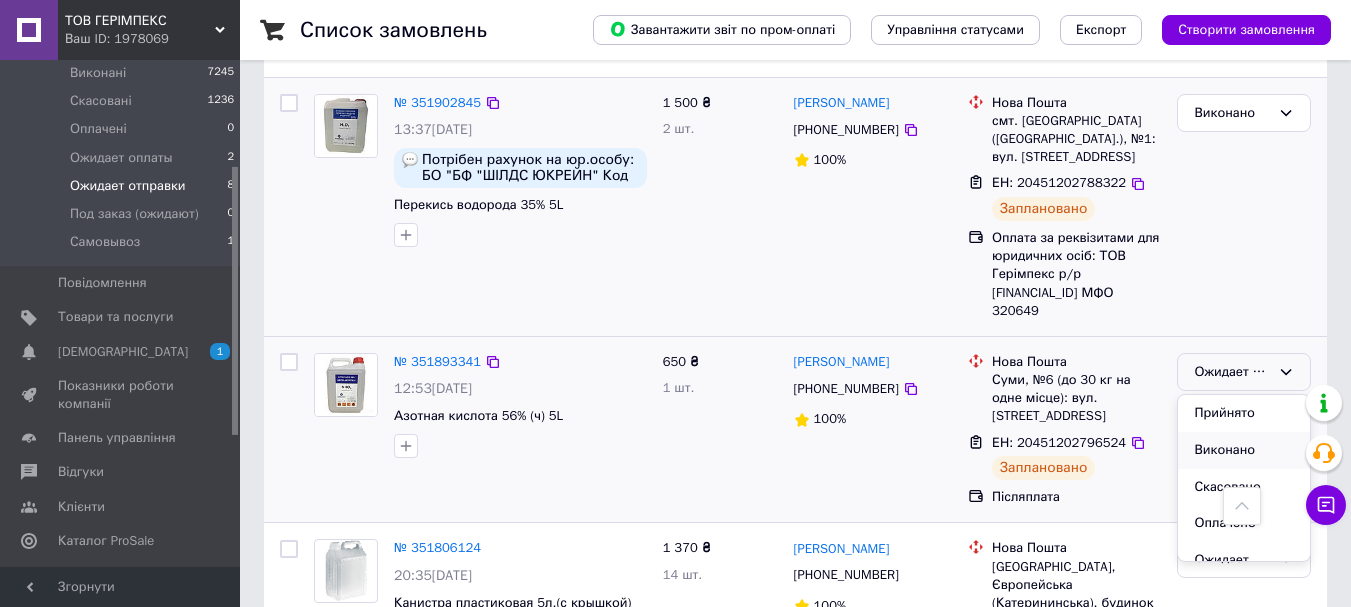 click on "Виконано" at bounding box center (1244, 450) 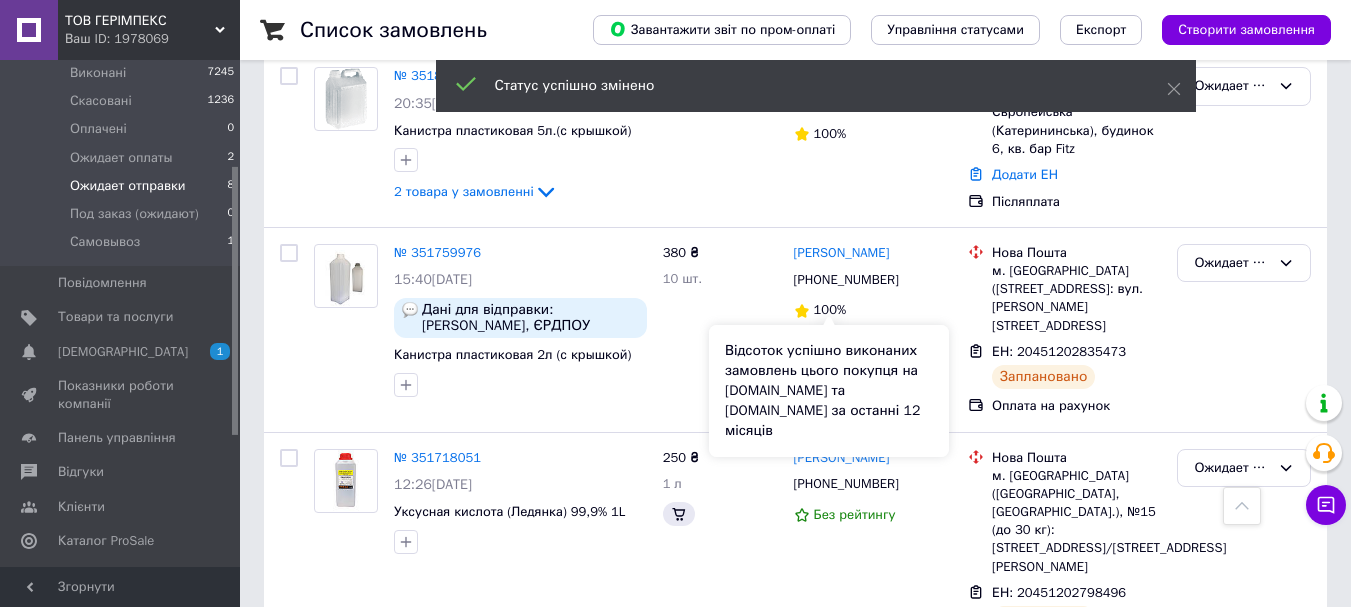 scroll, scrollTop: 780, scrollLeft: 0, axis: vertical 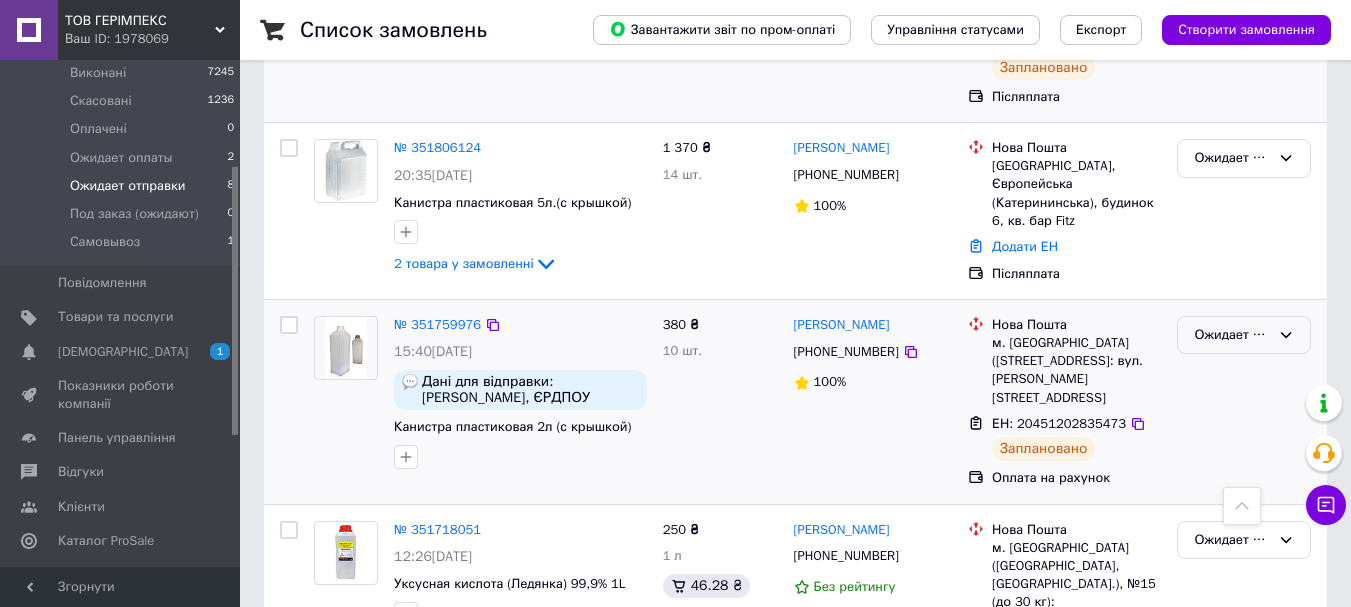 click on "Ожидает отправки" at bounding box center (1232, 335) 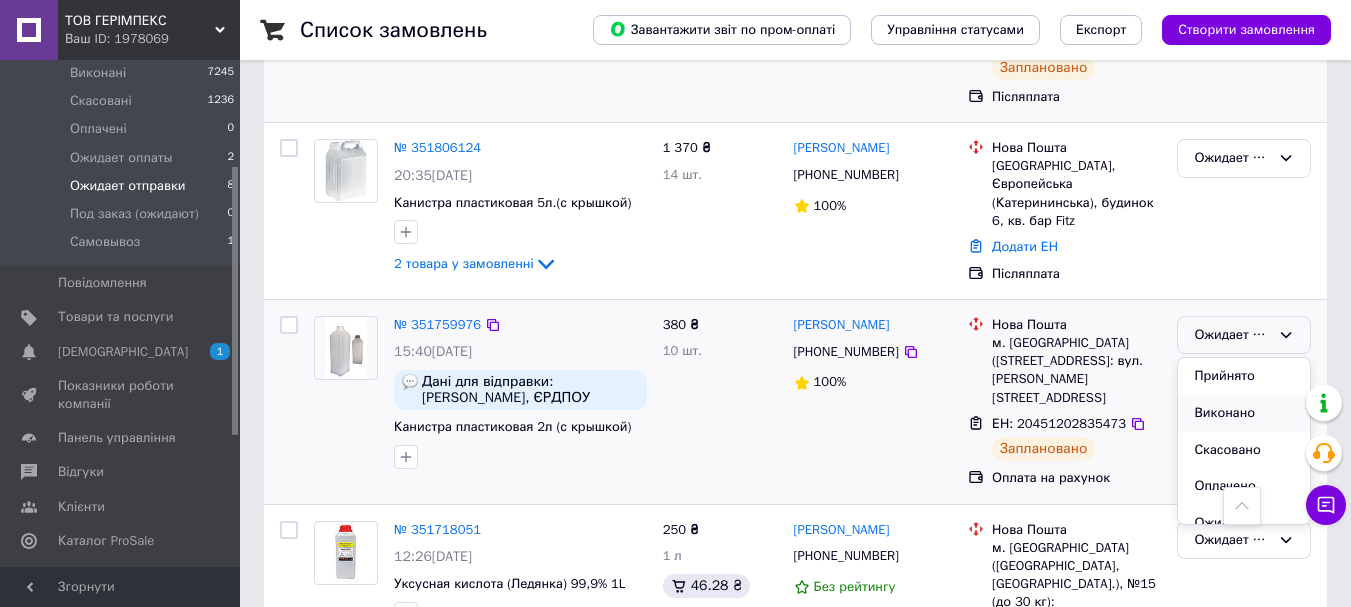 click on "Виконано" at bounding box center (1244, 413) 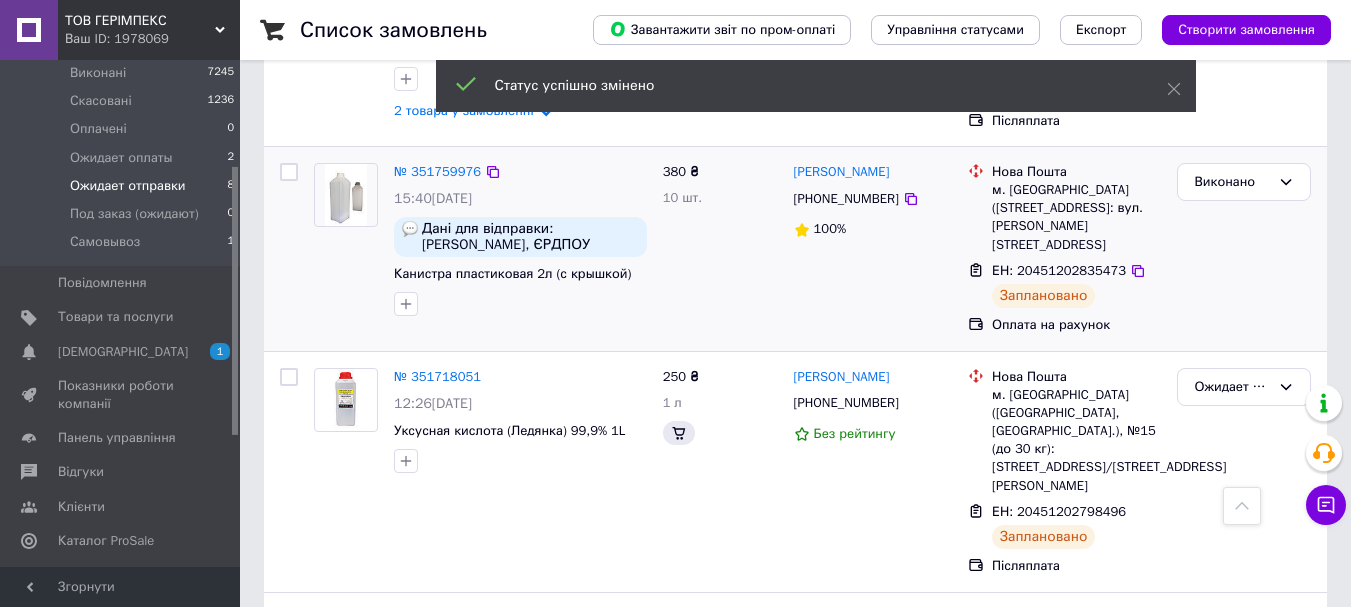 scroll, scrollTop: 980, scrollLeft: 0, axis: vertical 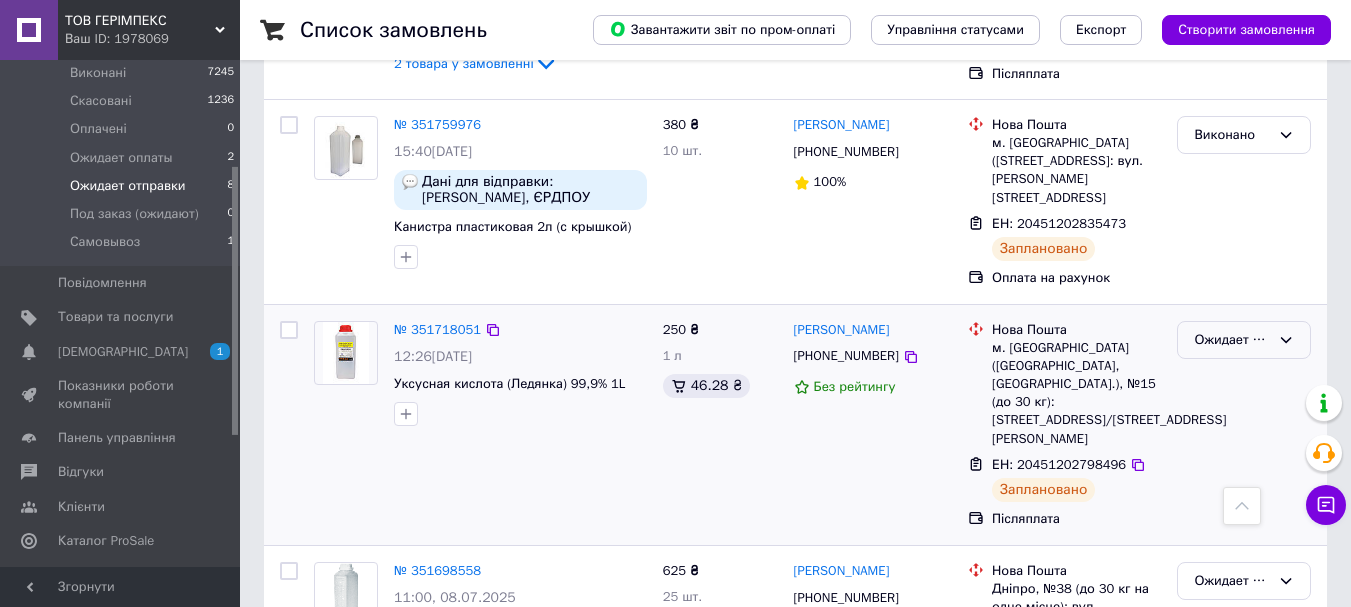 click on "Ожидает отправки" at bounding box center [1232, 340] 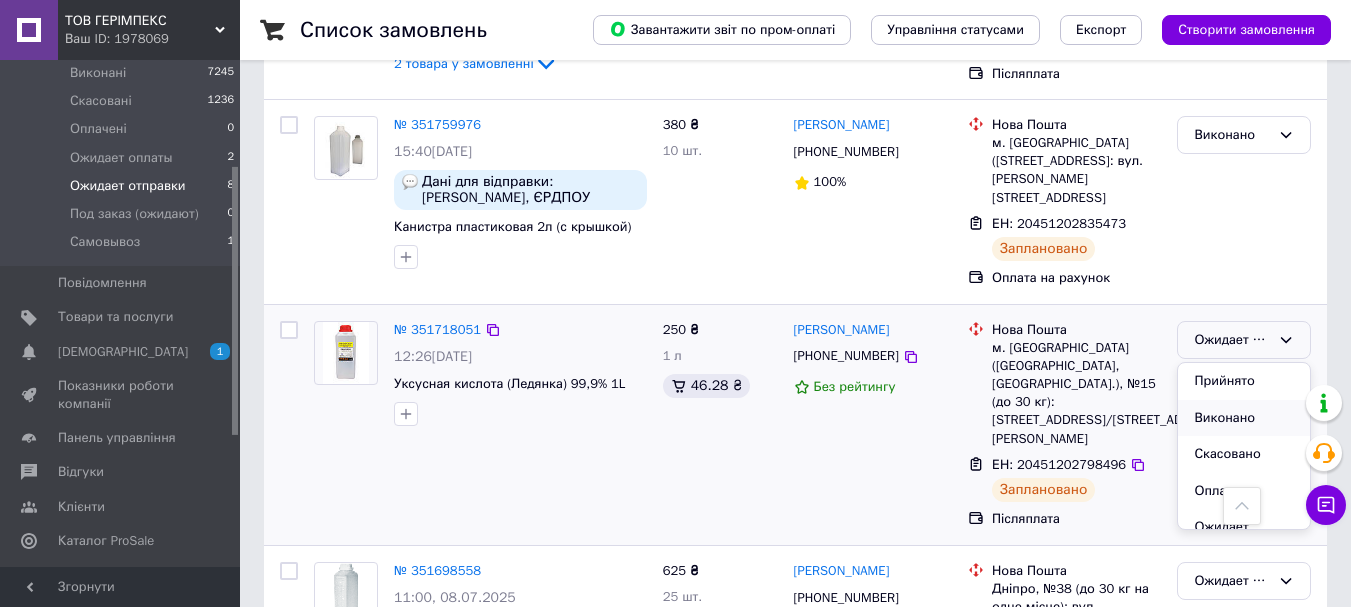 click on "Виконано" at bounding box center (1244, 418) 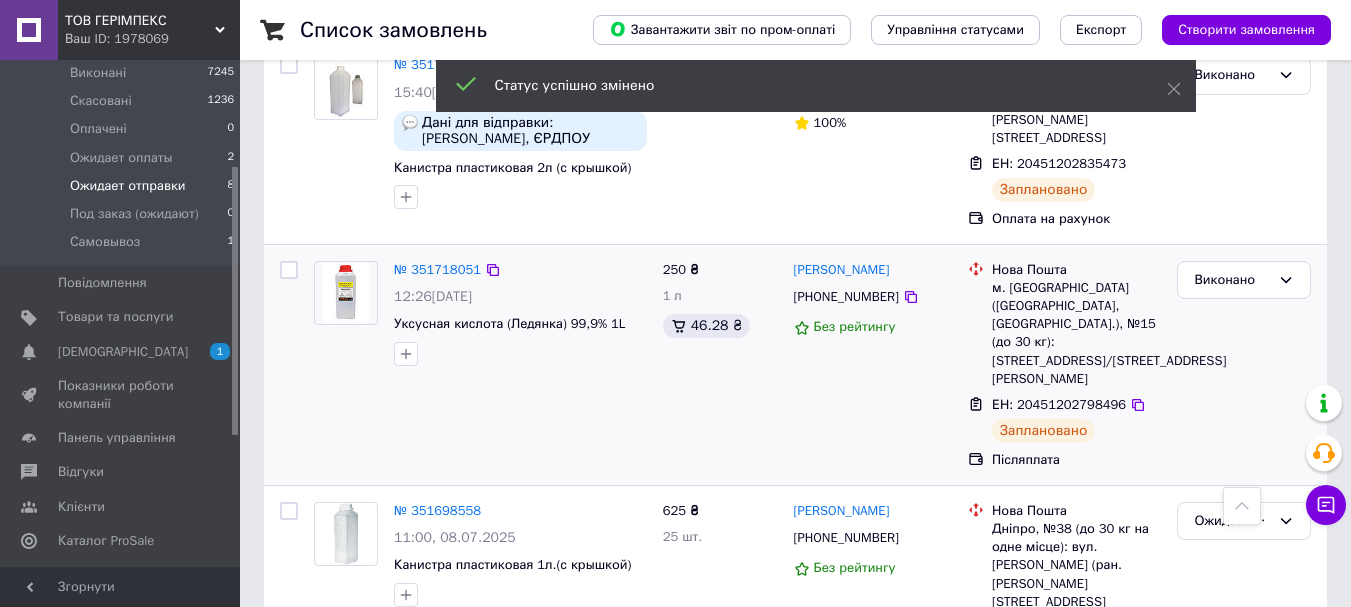 scroll, scrollTop: 658, scrollLeft: 0, axis: vertical 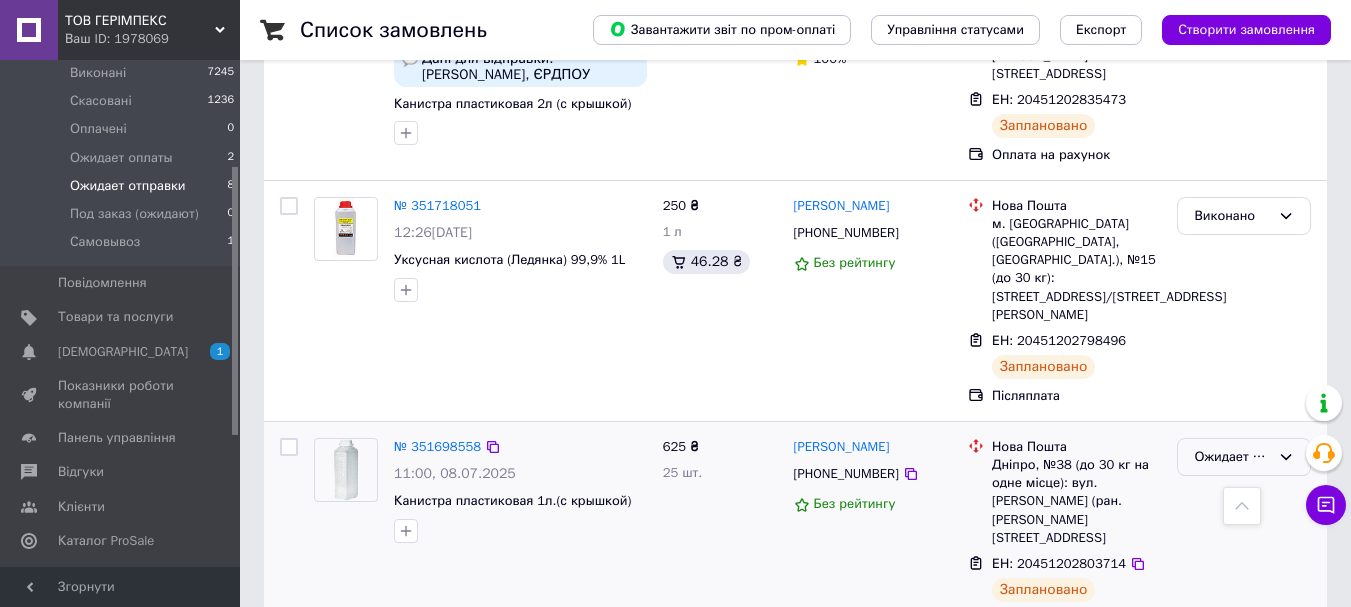 click on "Ожидает отправки" at bounding box center (1232, 457) 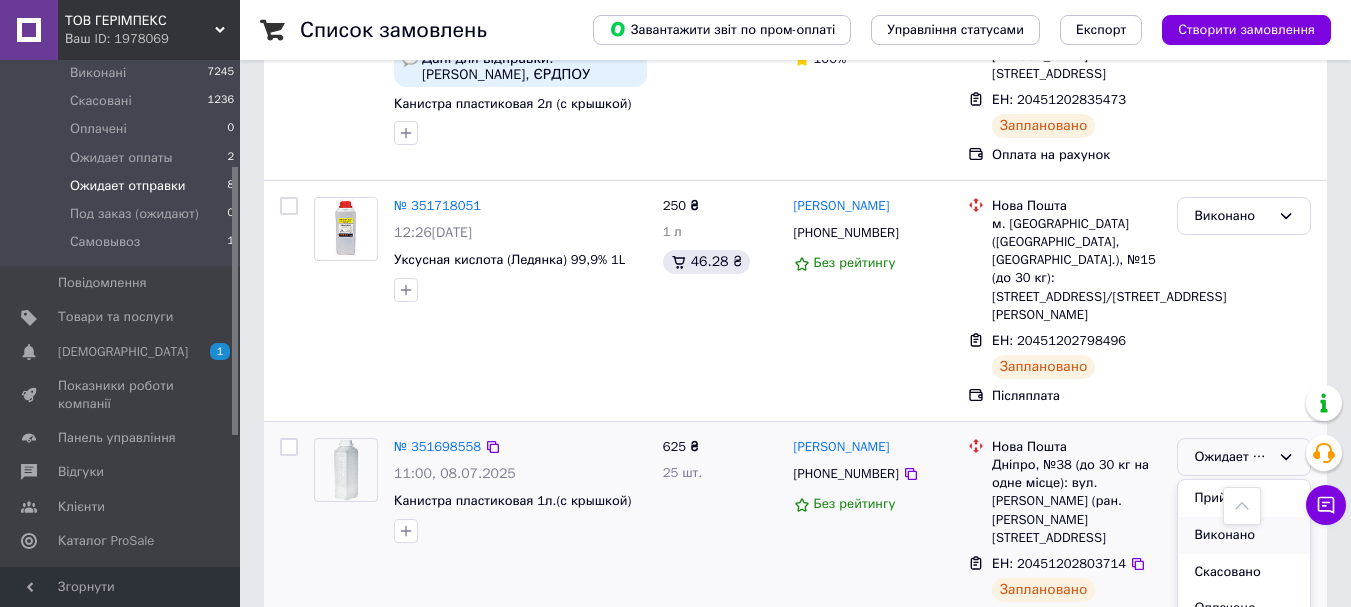 click on "Виконано" at bounding box center (1244, 535) 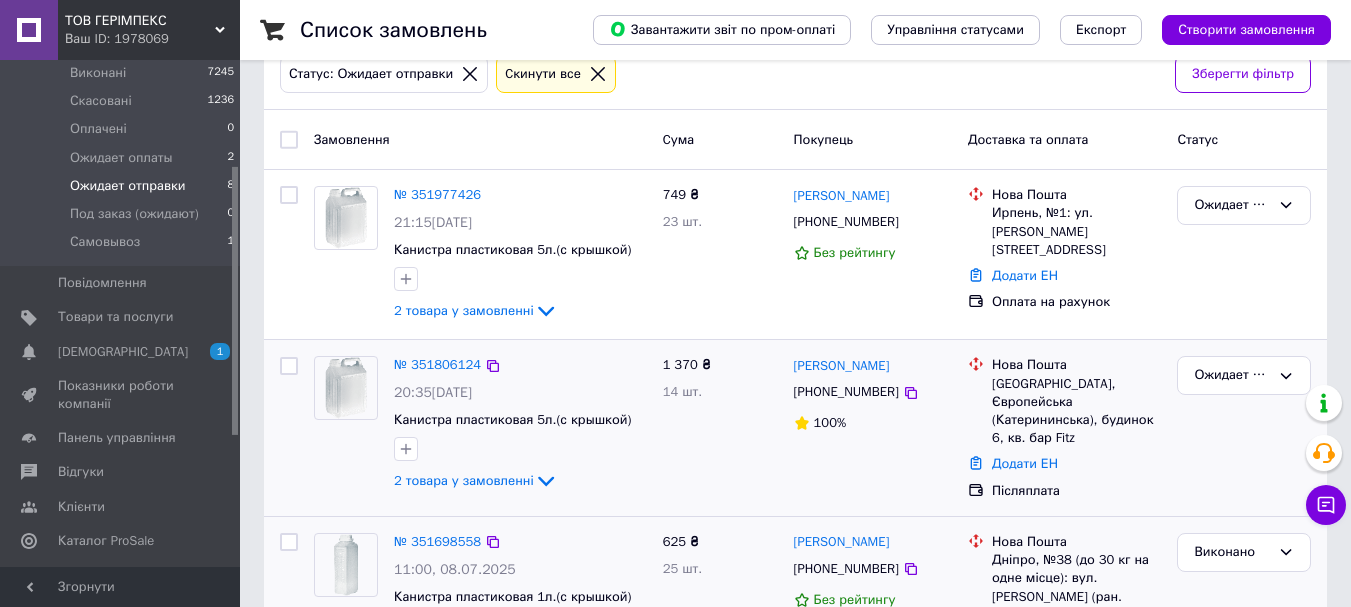 scroll, scrollTop: 248, scrollLeft: 0, axis: vertical 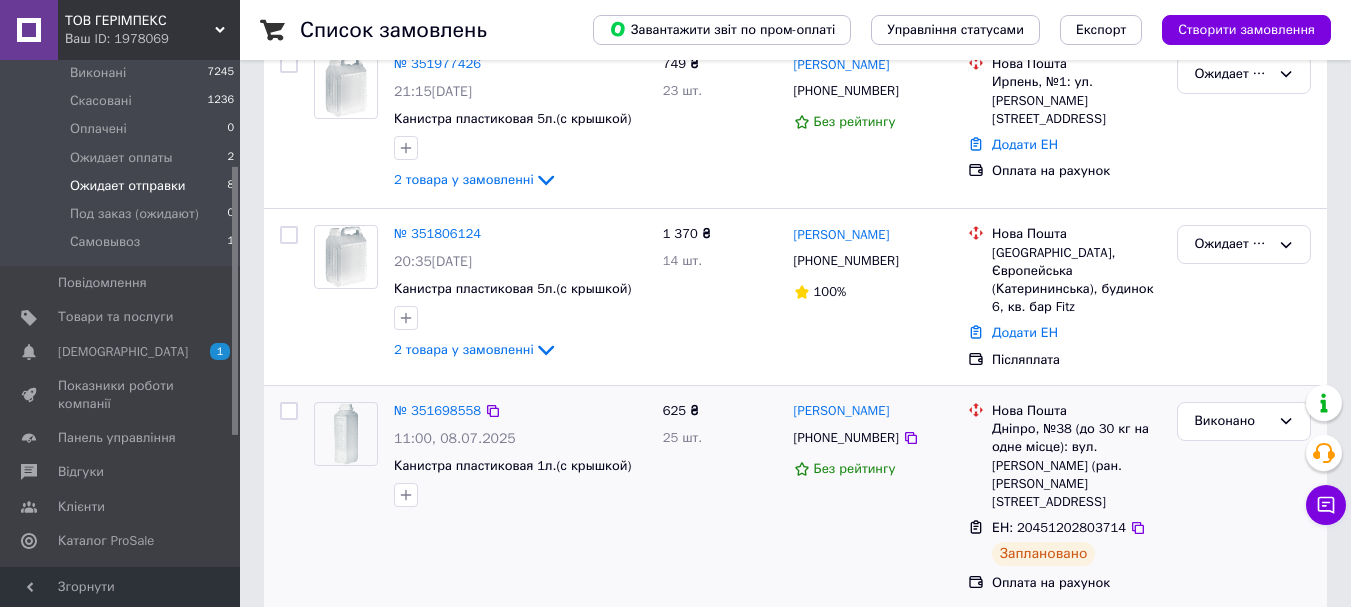click on "Ожидает отправки" at bounding box center [128, 186] 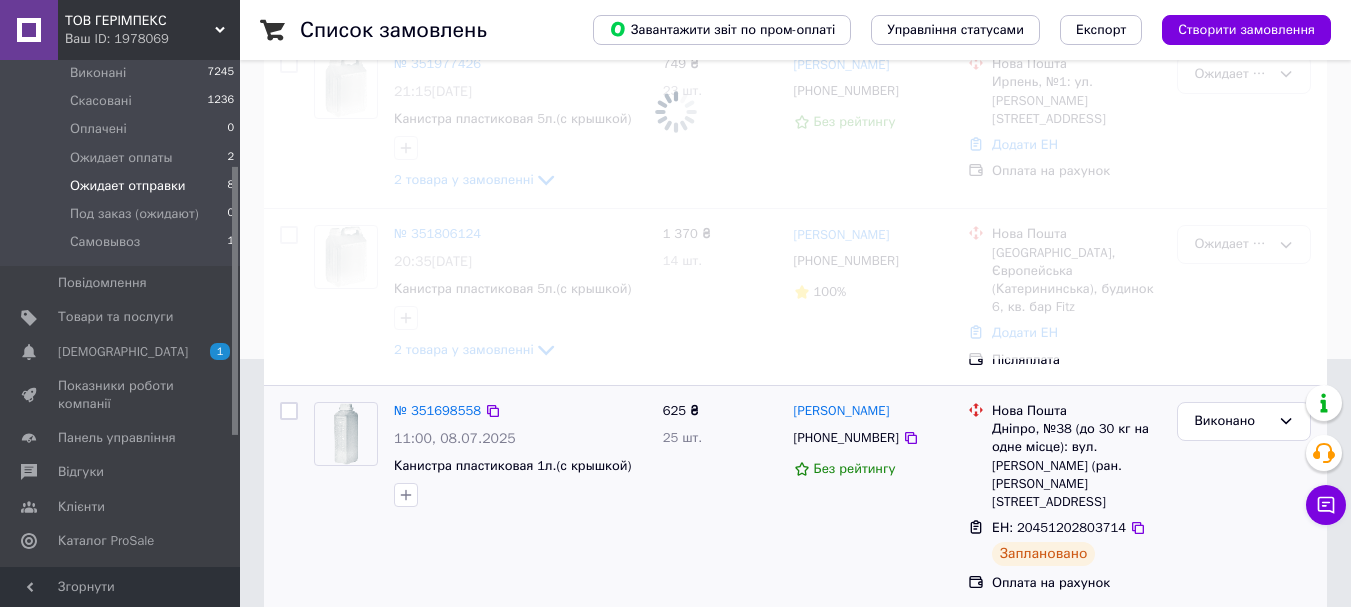 scroll, scrollTop: 0, scrollLeft: 0, axis: both 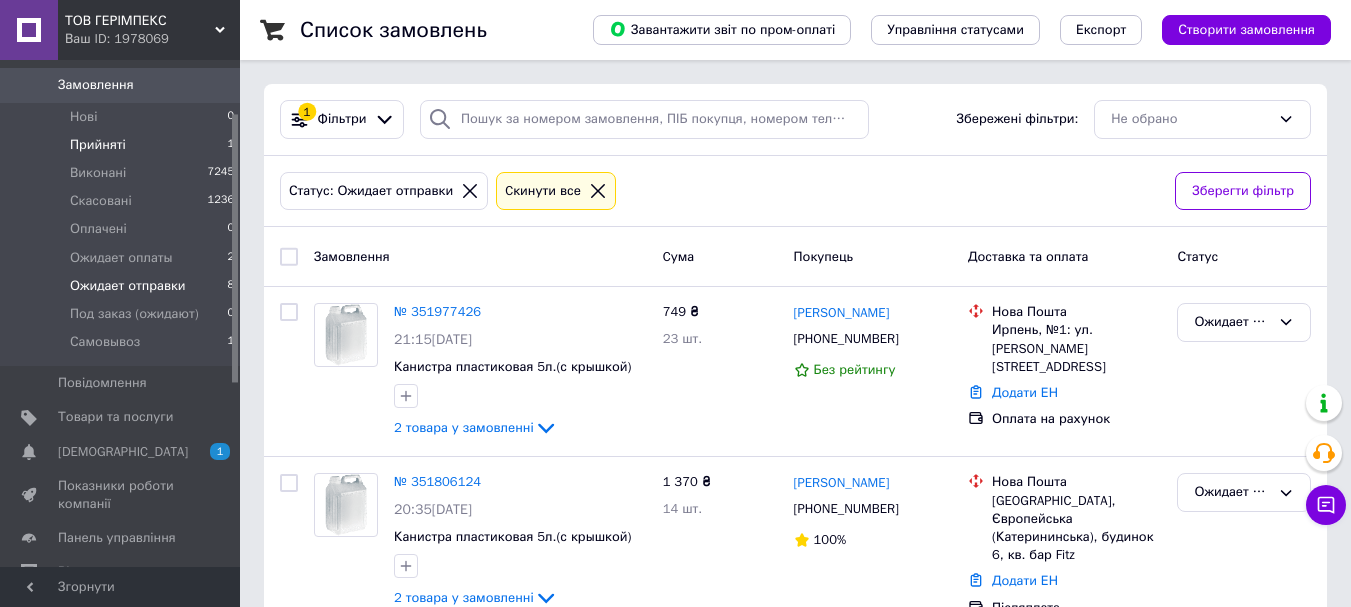 click on "Прийняті 1" at bounding box center [123, 145] 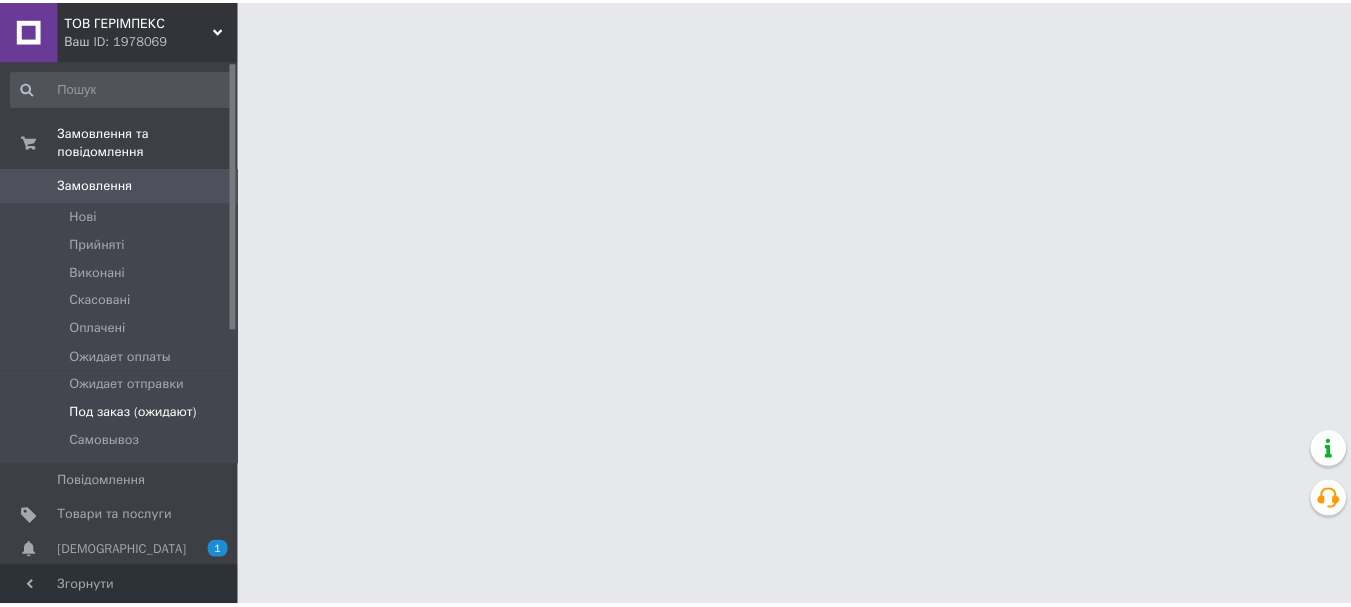 scroll, scrollTop: 0, scrollLeft: 0, axis: both 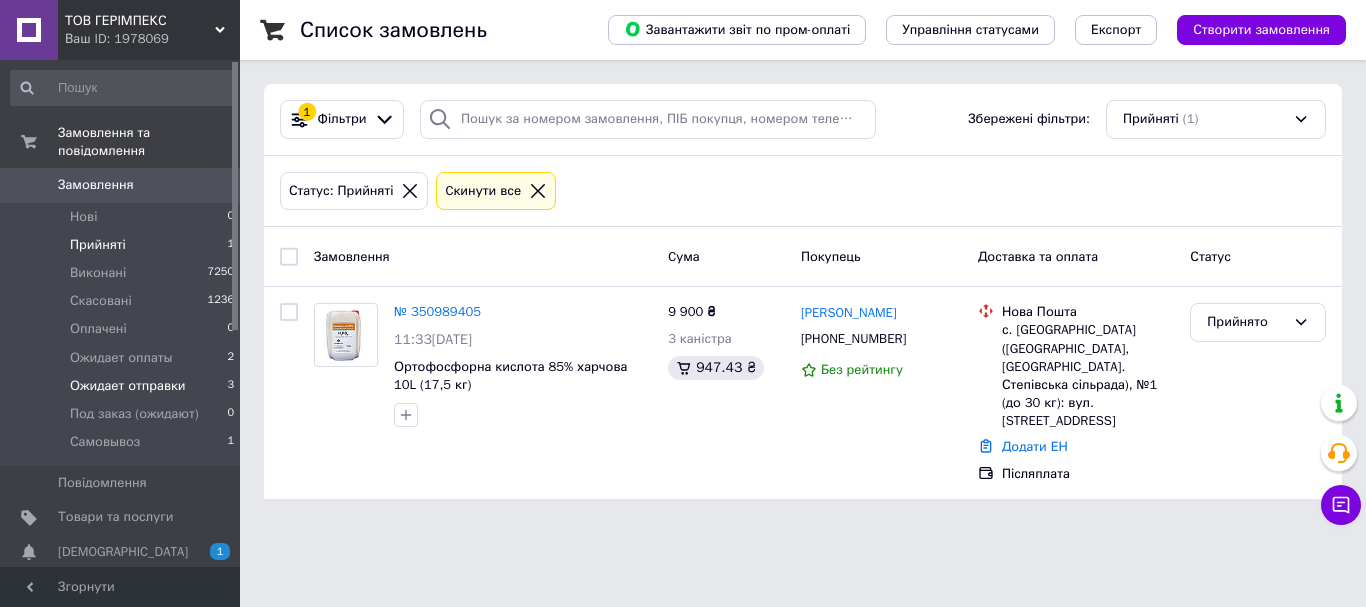 click on "Ожидает отправки" at bounding box center [128, 386] 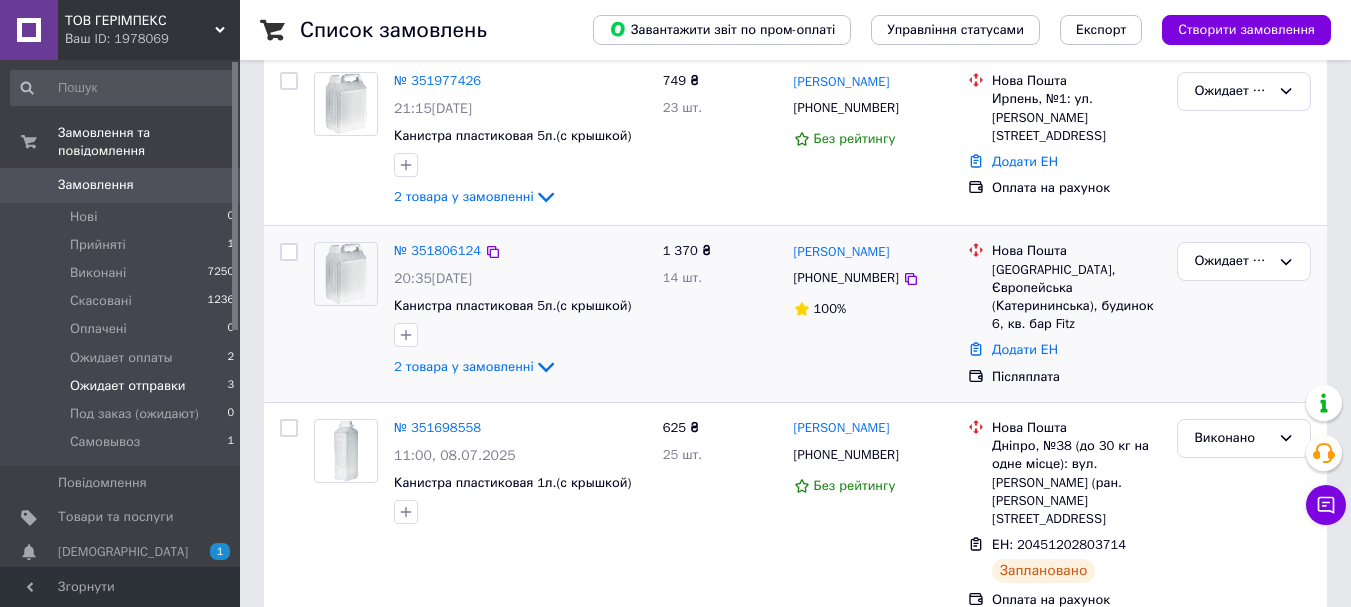 scroll, scrollTop: 248, scrollLeft: 0, axis: vertical 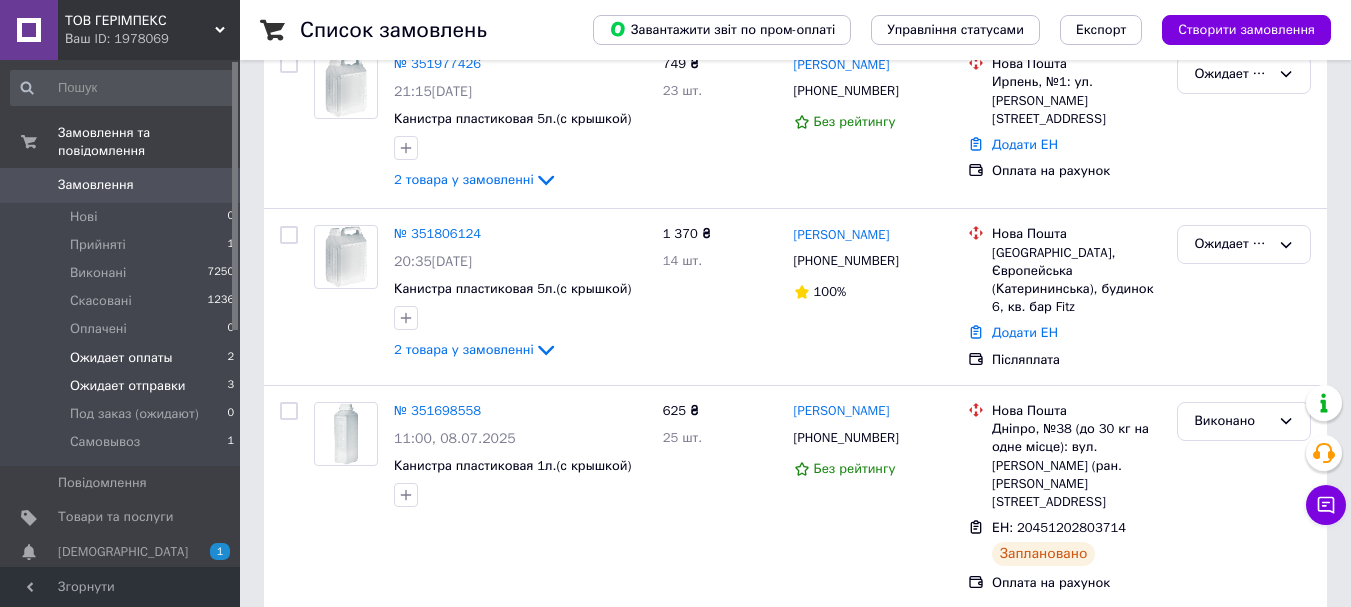 click on "Ожидает оплаты" at bounding box center [121, 358] 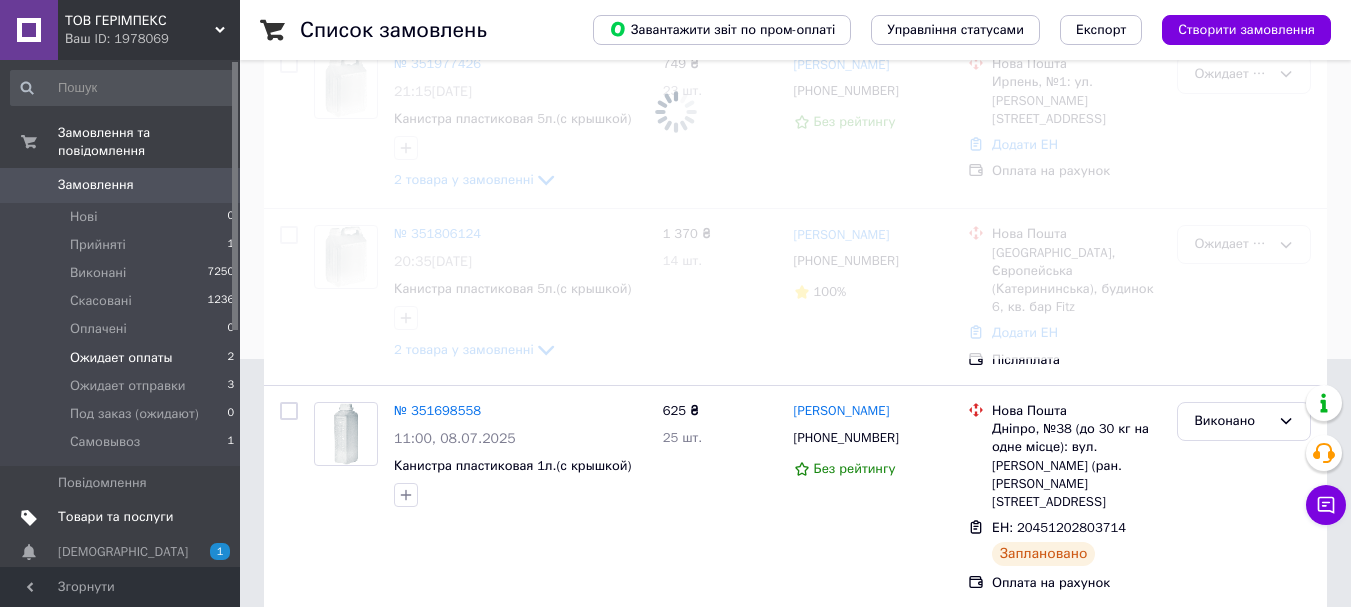 scroll, scrollTop: 0, scrollLeft: 0, axis: both 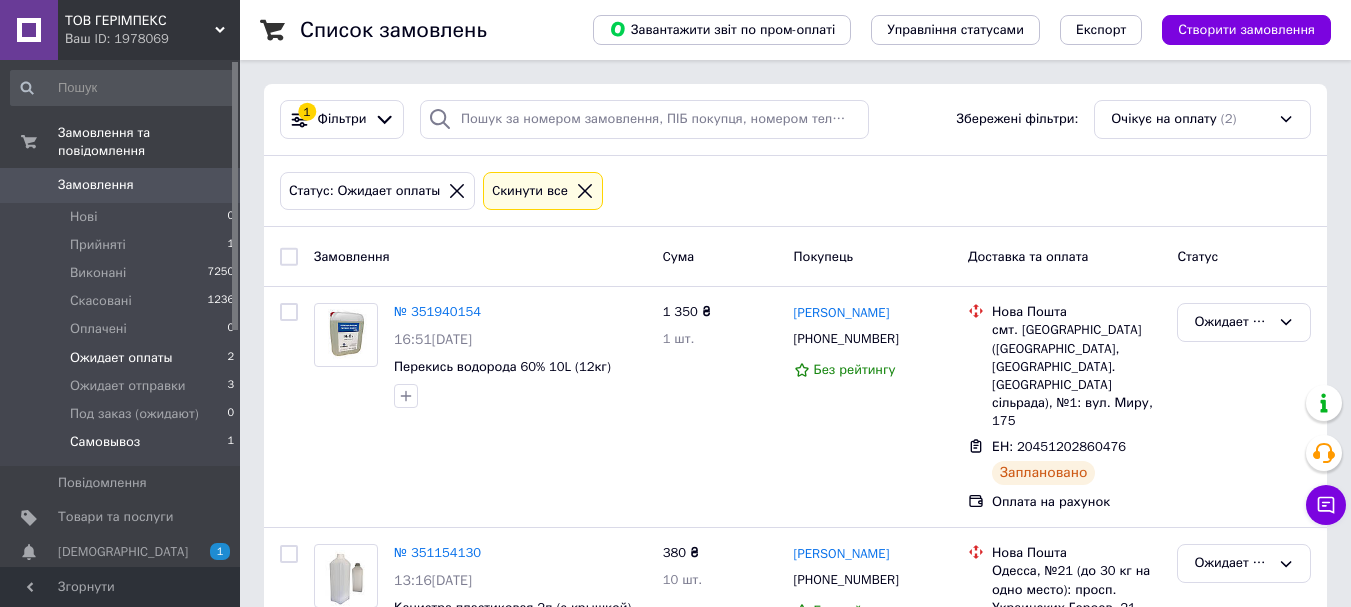 click on "Самовывоз 1" at bounding box center (123, 447) 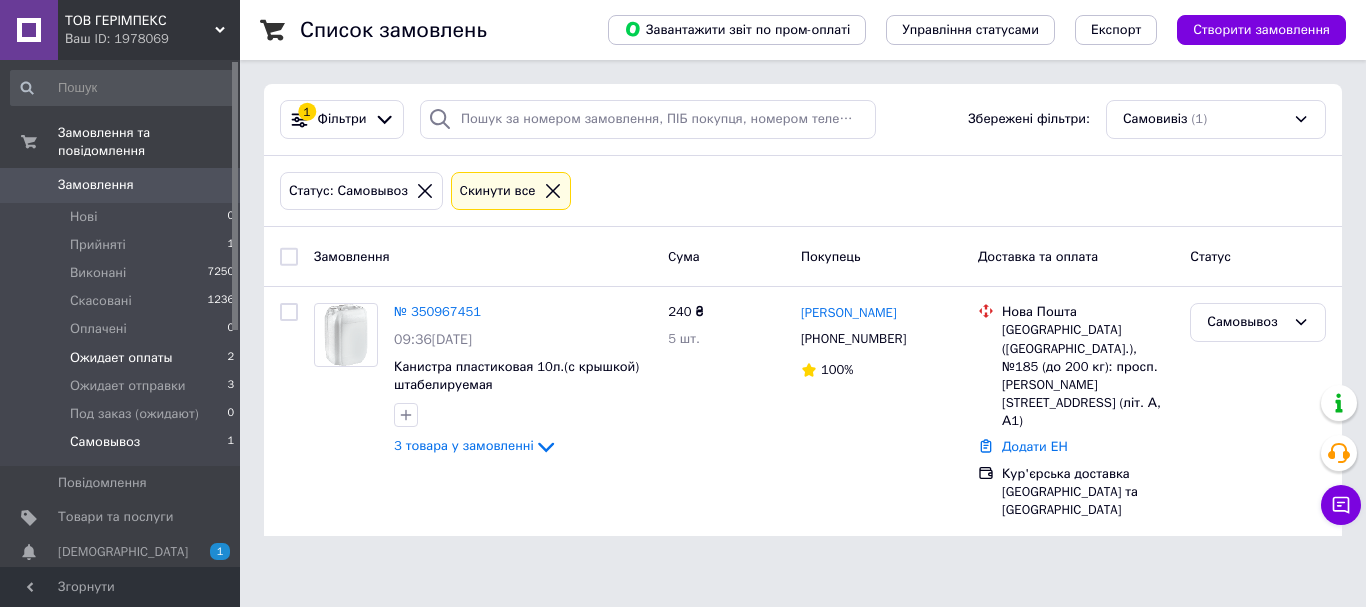 click on "Ожидает оплаты 2" at bounding box center [123, 358] 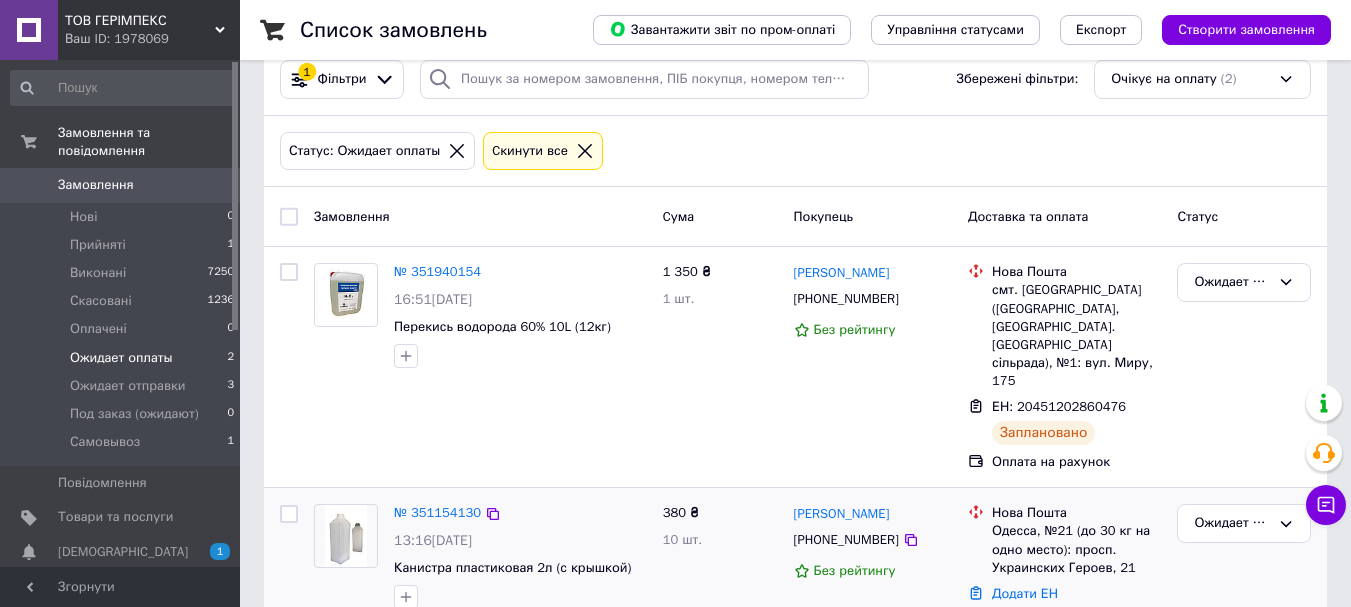 scroll, scrollTop: 39, scrollLeft: 0, axis: vertical 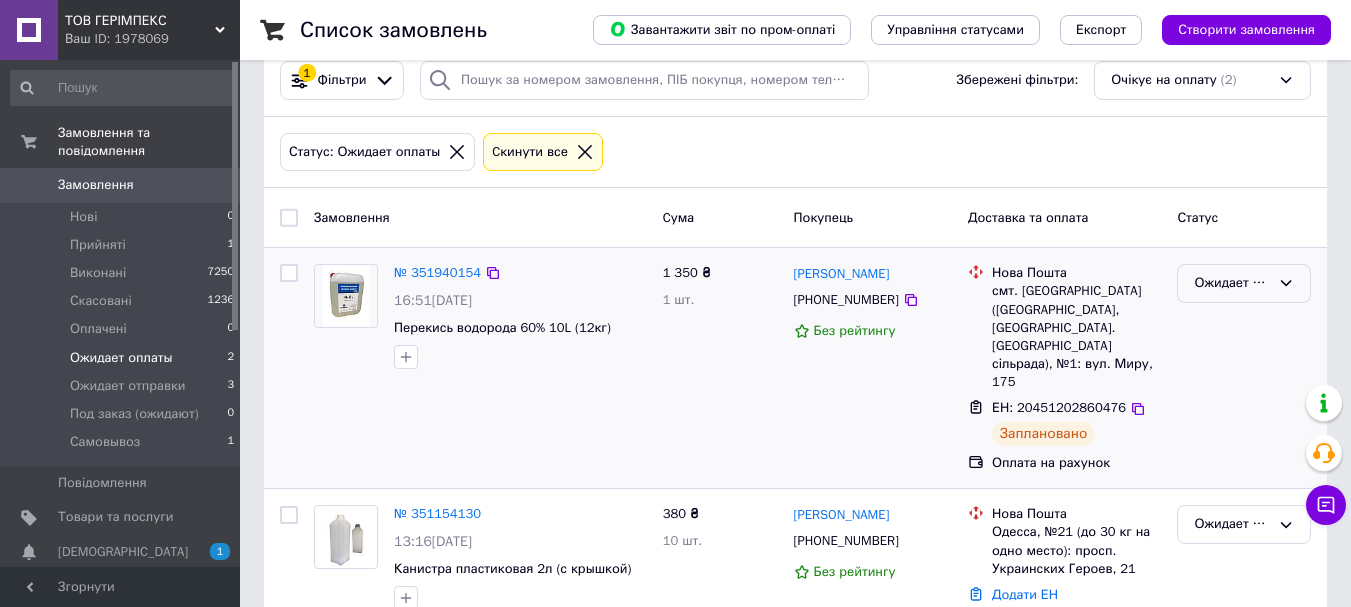 click on "Ожидает оплаты" at bounding box center (1232, 283) 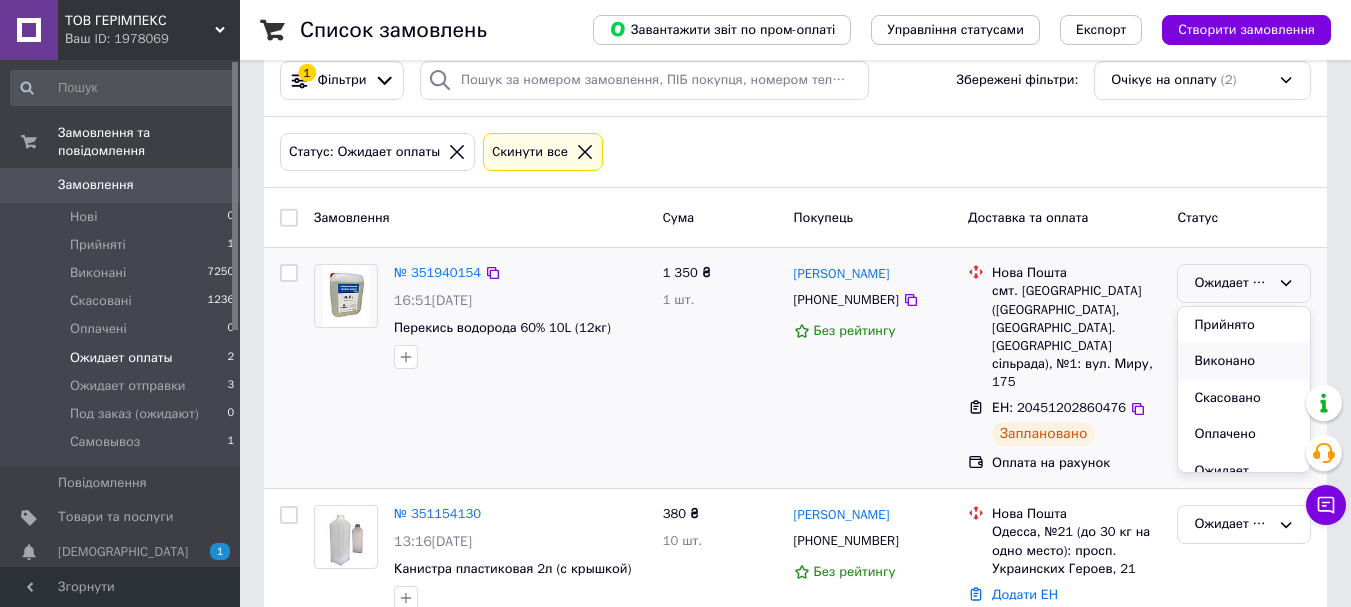 click on "Виконано" at bounding box center (1244, 361) 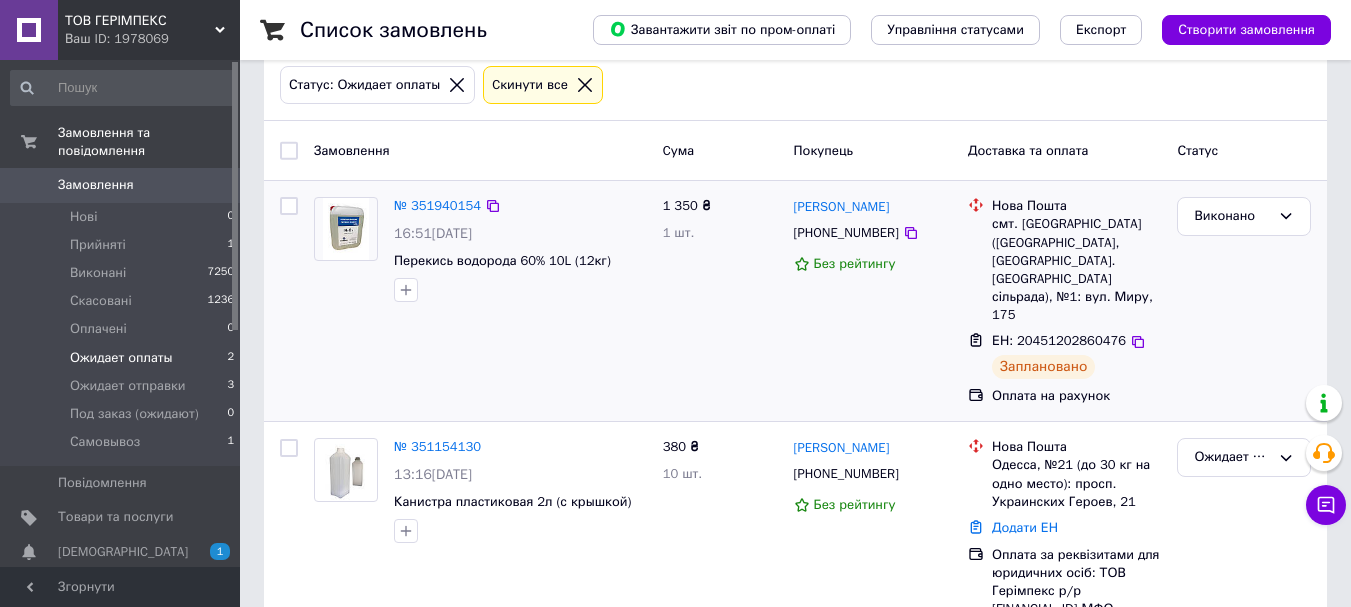 scroll, scrollTop: 139, scrollLeft: 0, axis: vertical 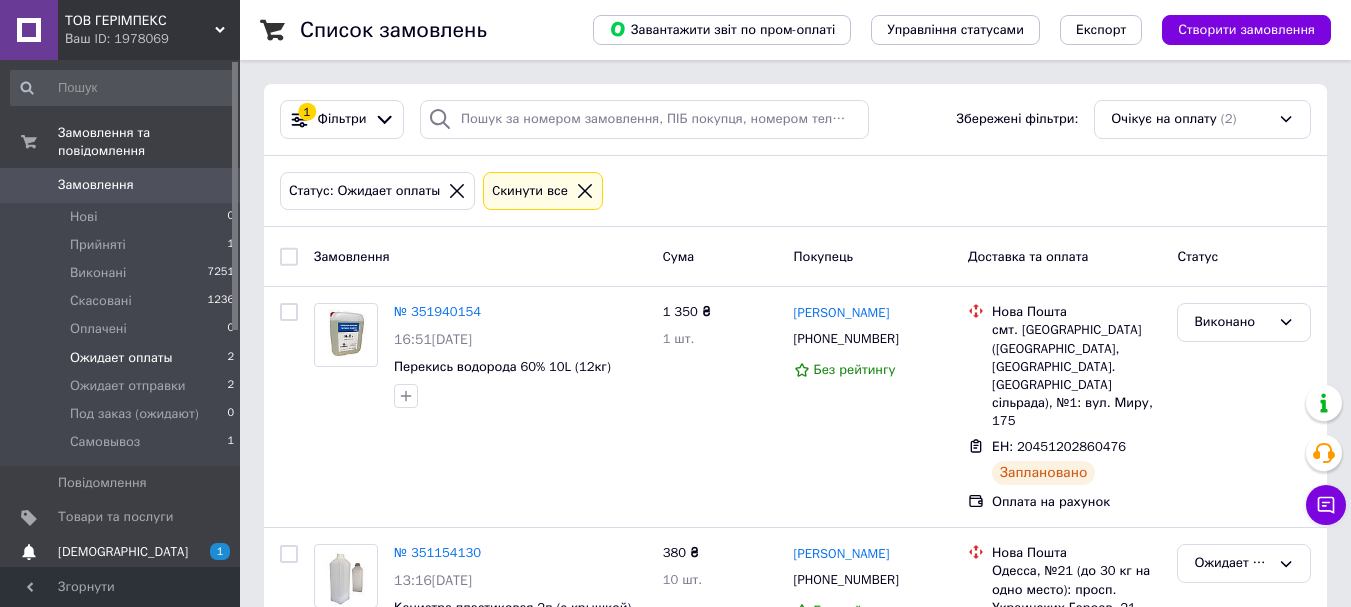 click on "[DEMOGRAPHIC_DATA]" at bounding box center (121, 552) 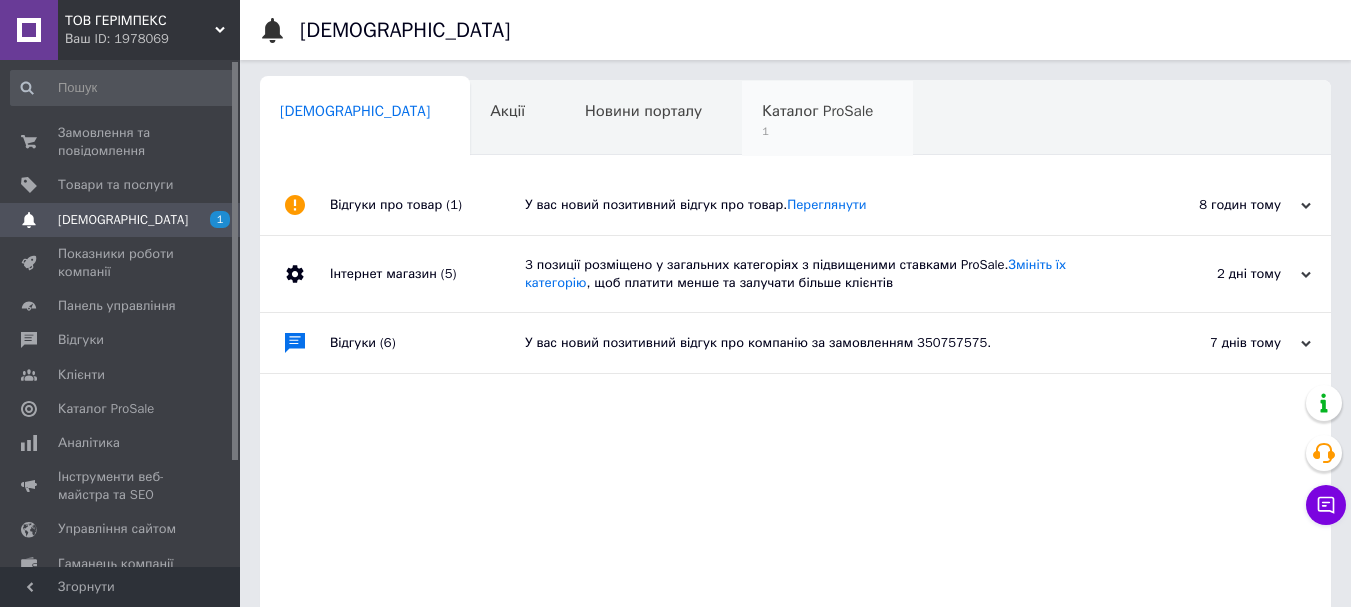click on "Каталог ProSale 1" at bounding box center (827, 119) 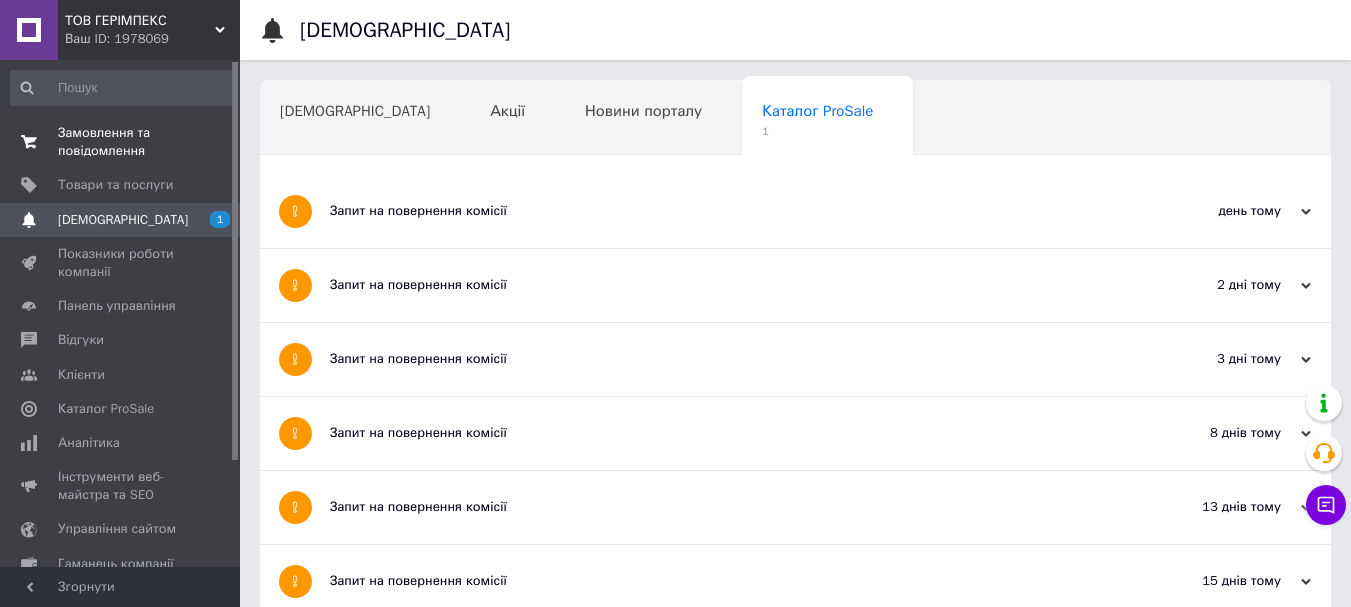 click on "Замовлення та повідомлення" at bounding box center [121, 142] 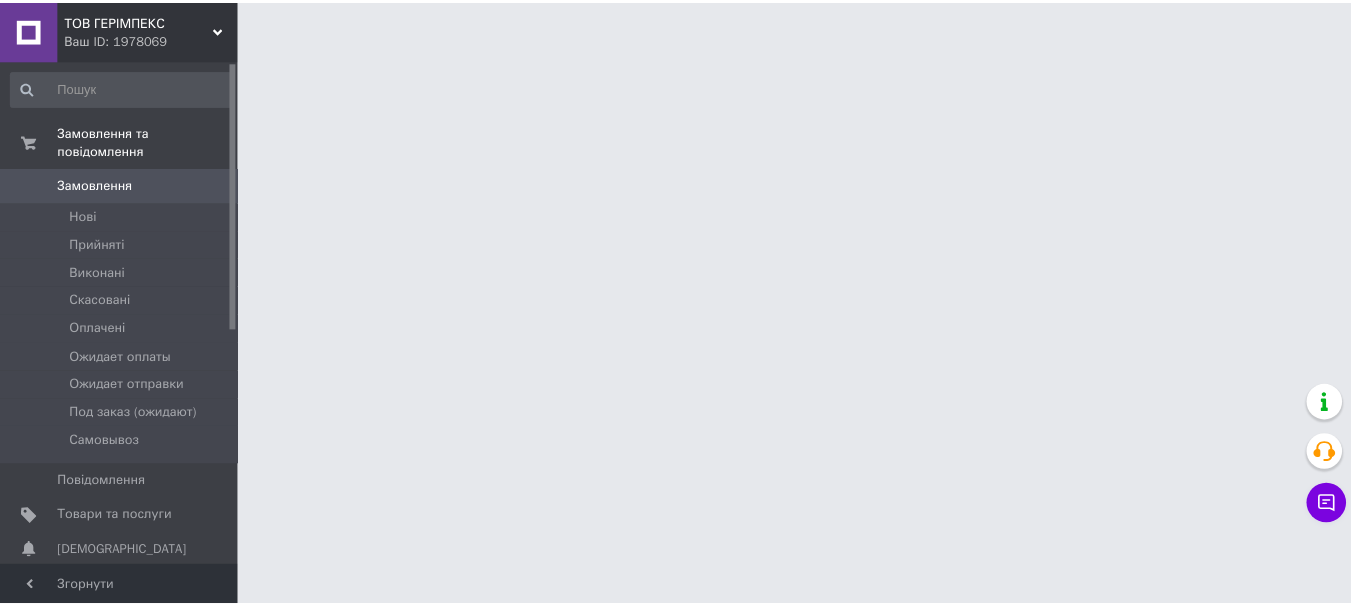 scroll, scrollTop: 0, scrollLeft: 0, axis: both 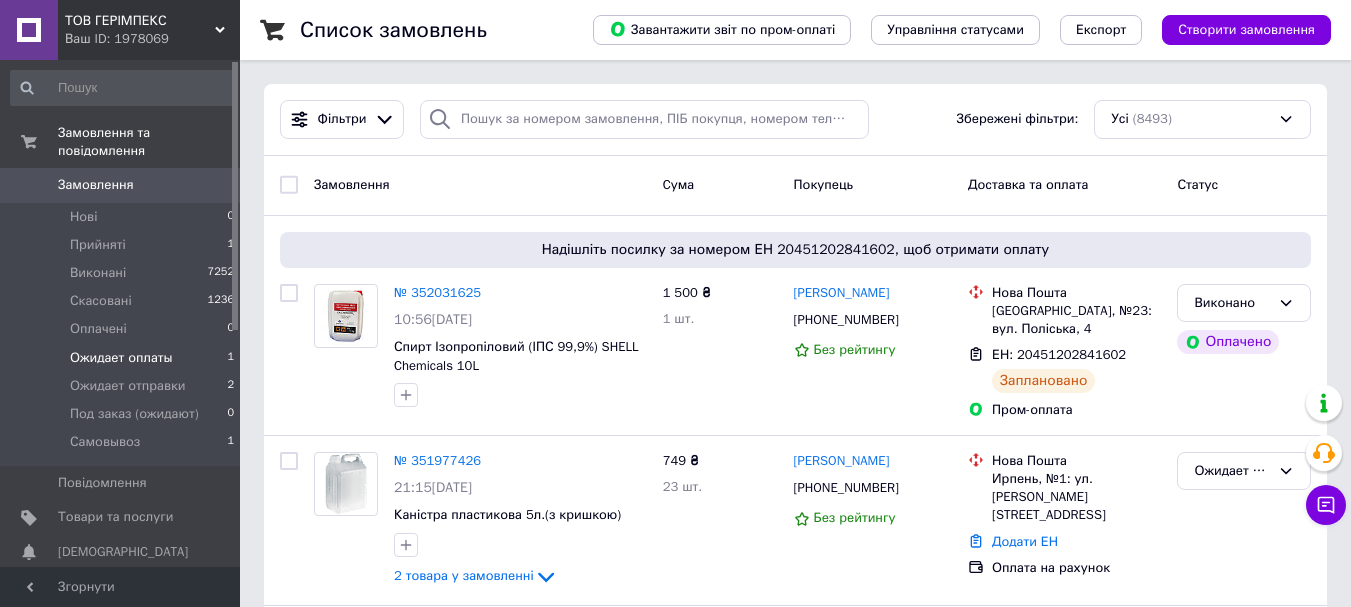 click on "Ожидает оплаты" at bounding box center (121, 358) 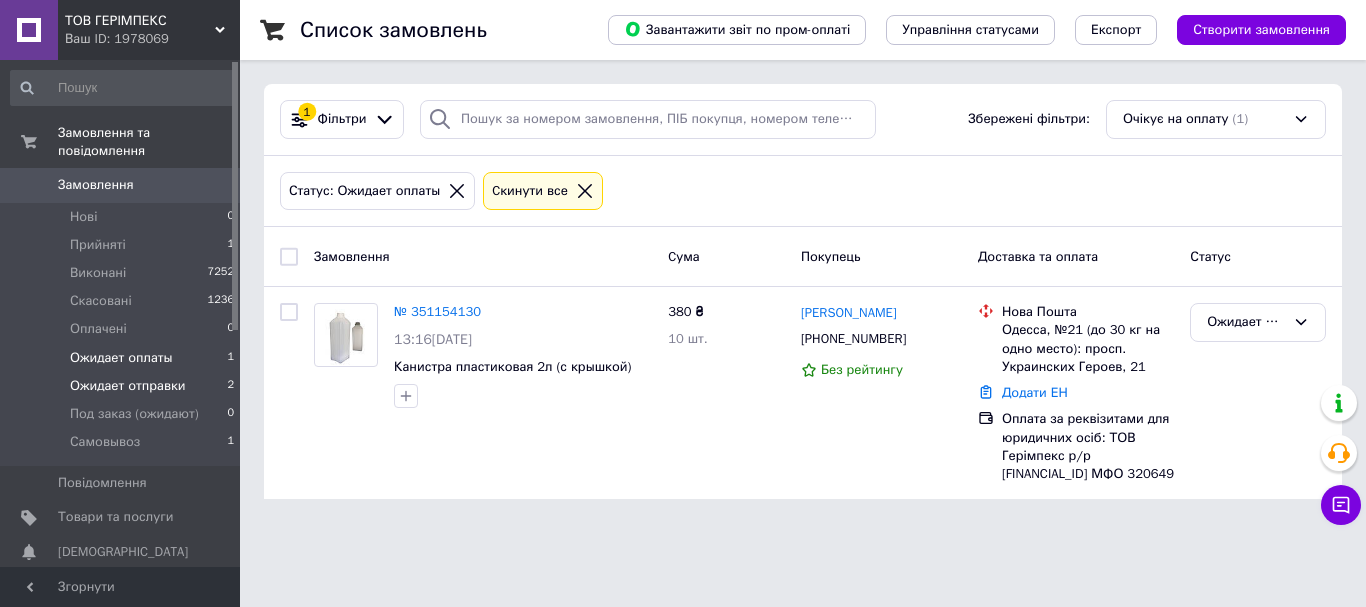 click on "Ожидает отправки" at bounding box center (128, 386) 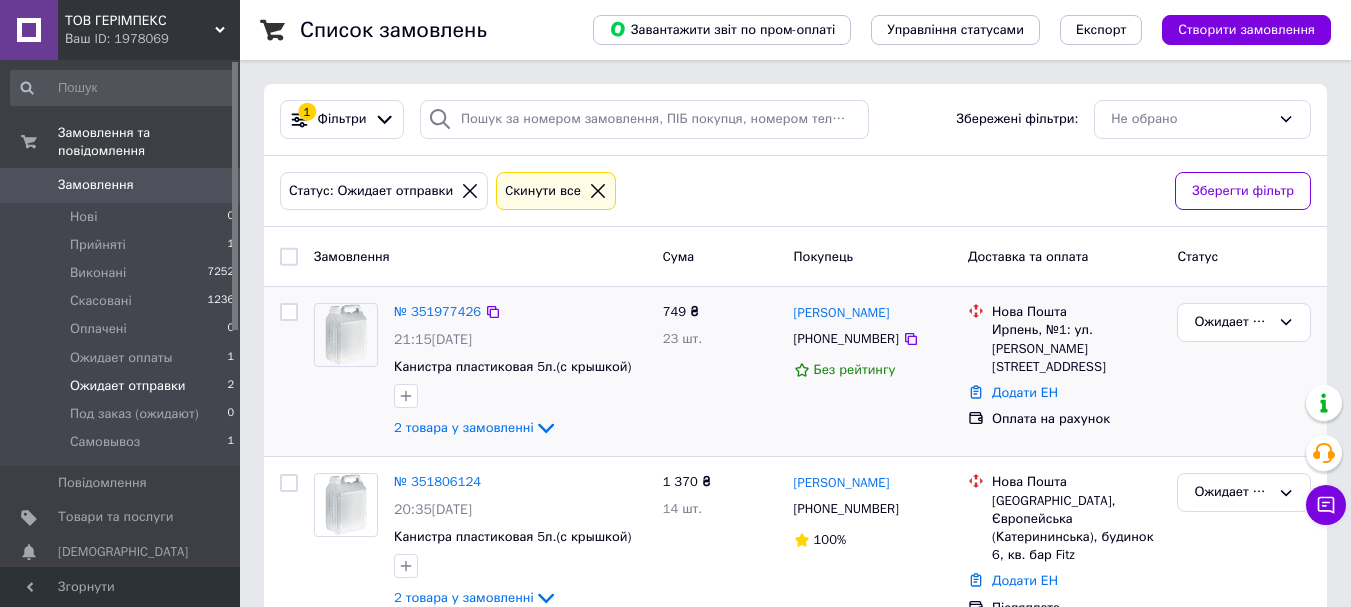 scroll, scrollTop: 43, scrollLeft: 0, axis: vertical 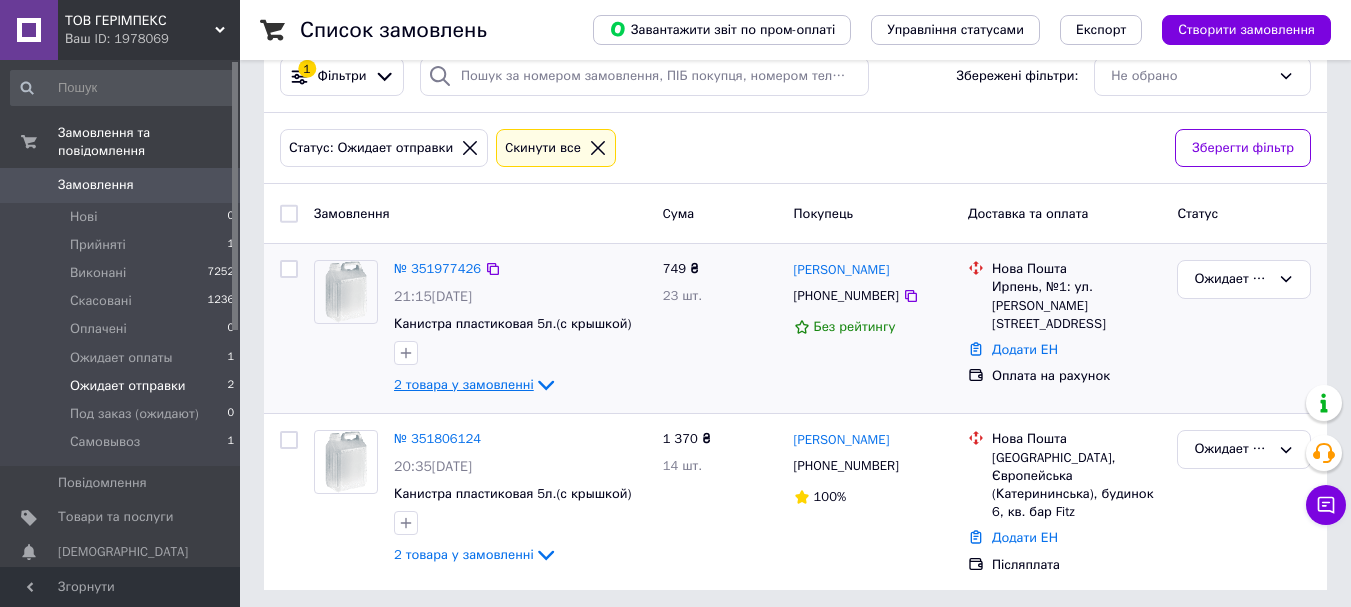 click 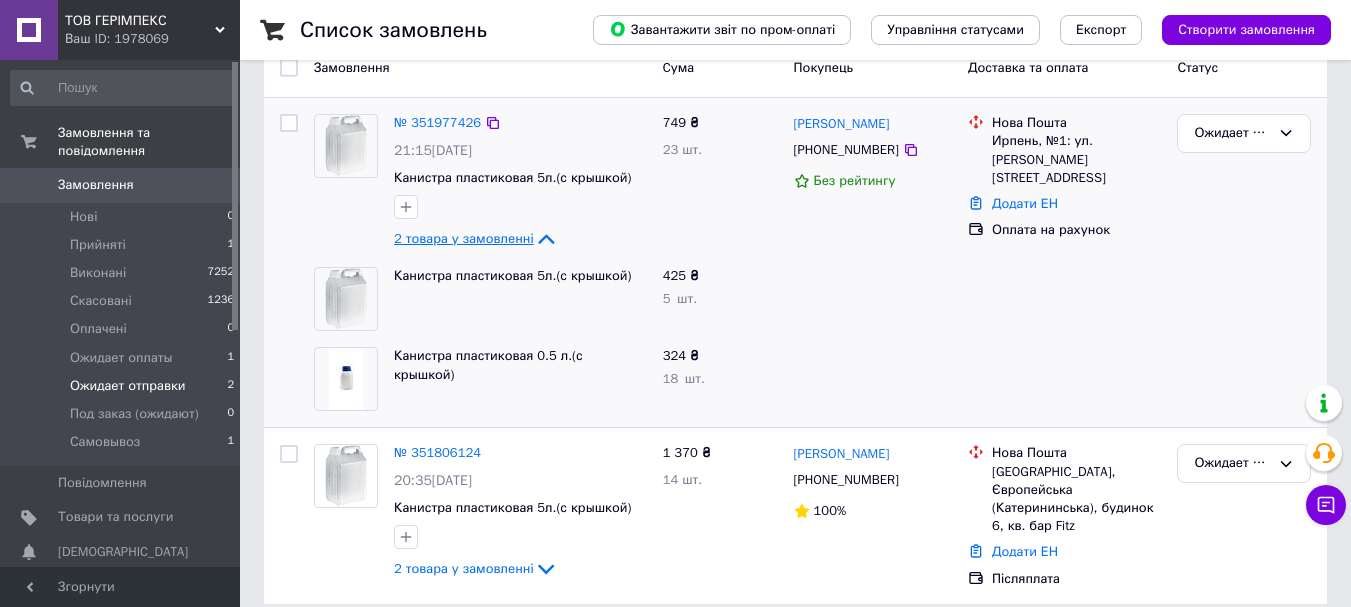 scroll, scrollTop: 203, scrollLeft: 0, axis: vertical 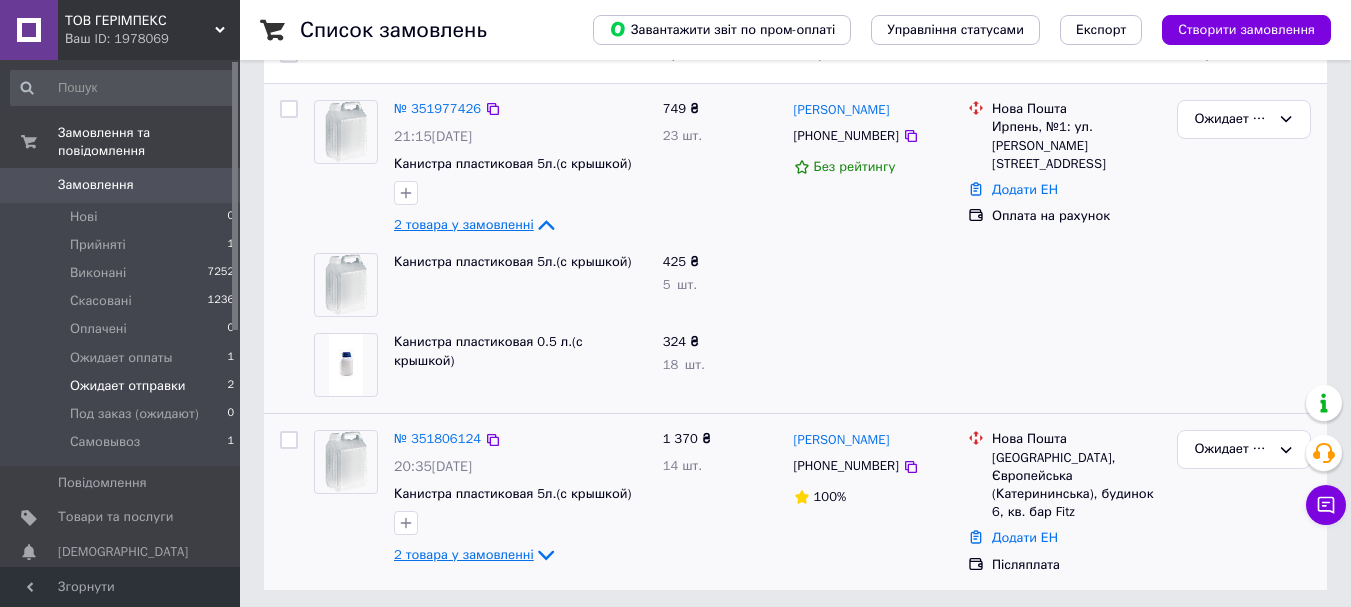 click 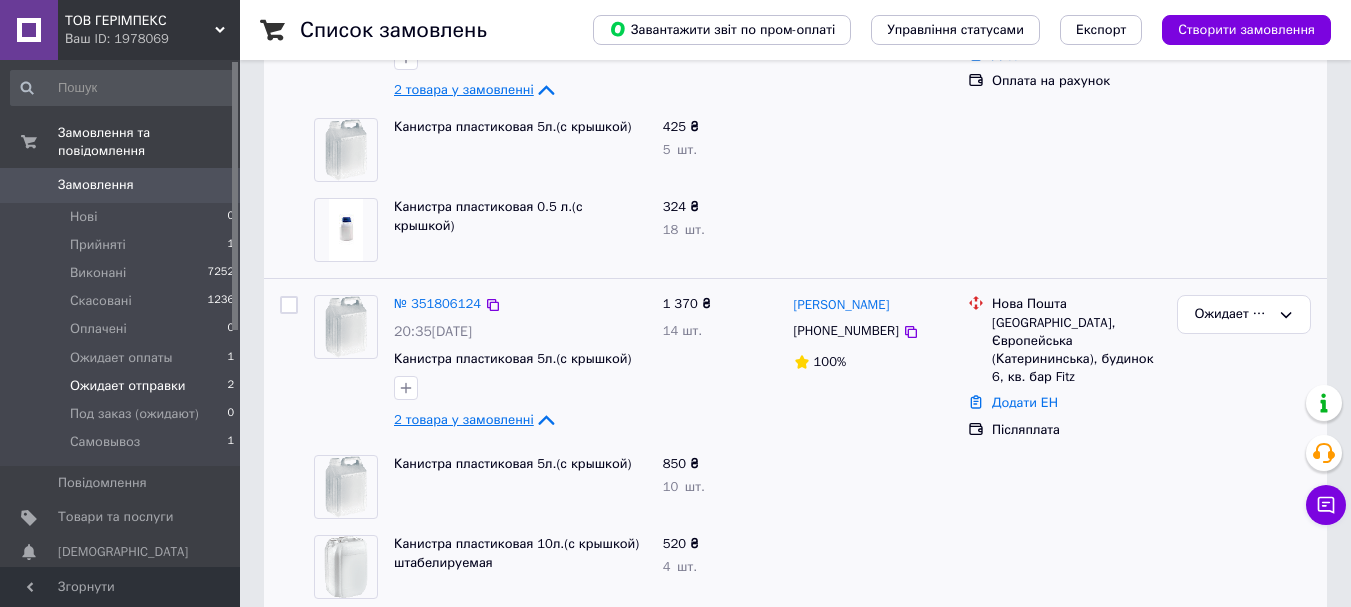 scroll, scrollTop: 364, scrollLeft: 0, axis: vertical 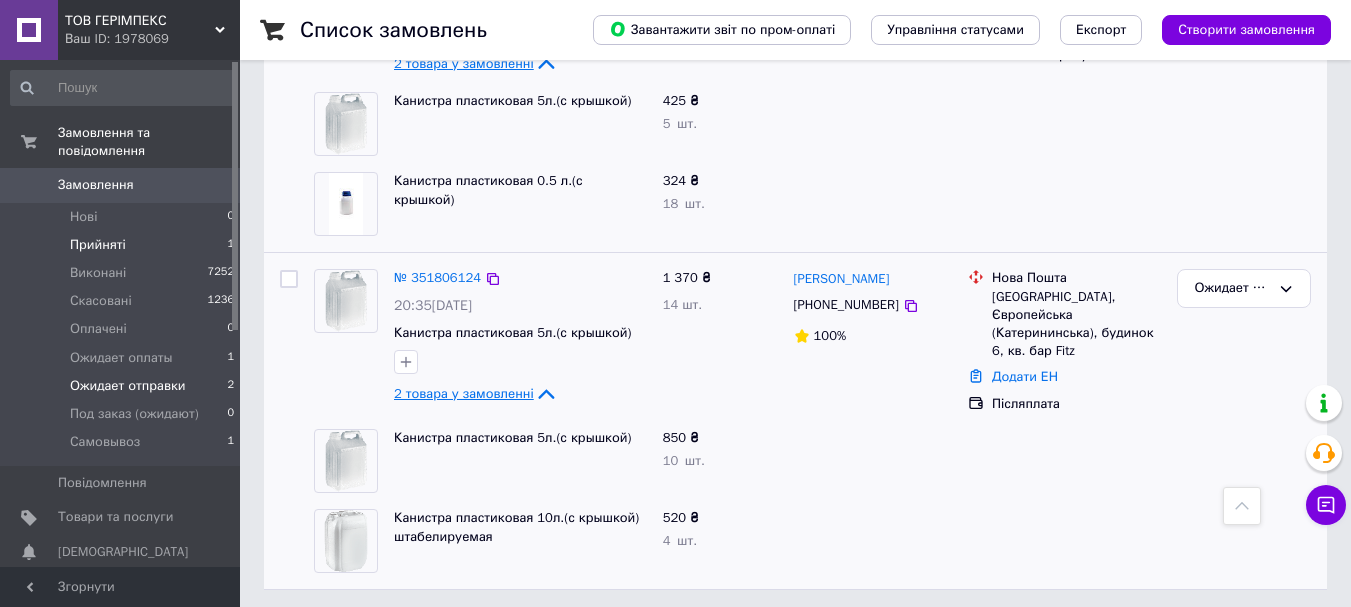 click on "Прийняті 1" at bounding box center [123, 245] 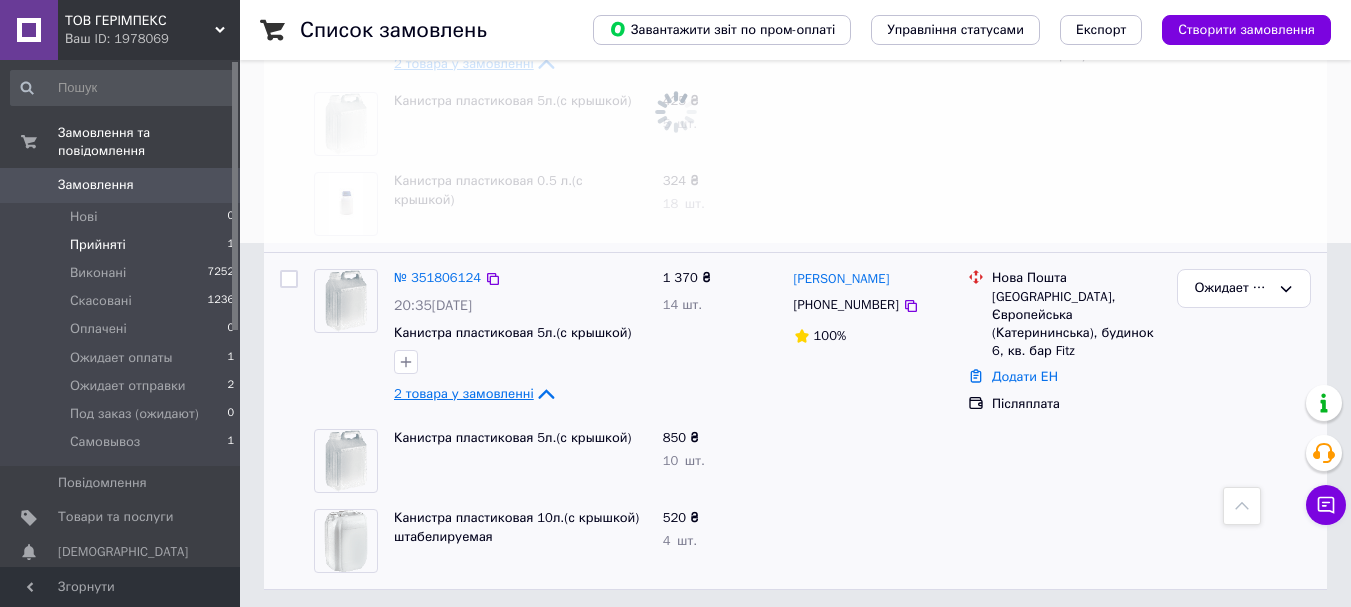 scroll, scrollTop: 0, scrollLeft: 0, axis: both 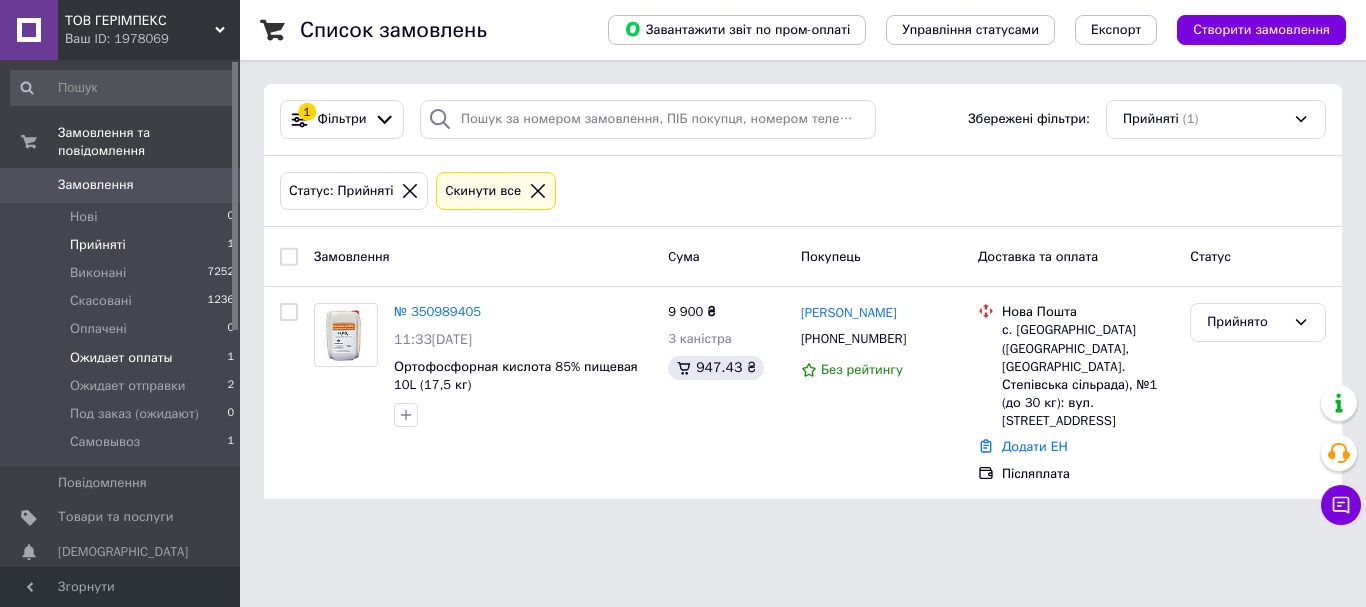 click on "Ожидает оплаты 1" at bounding box center [123, 358] 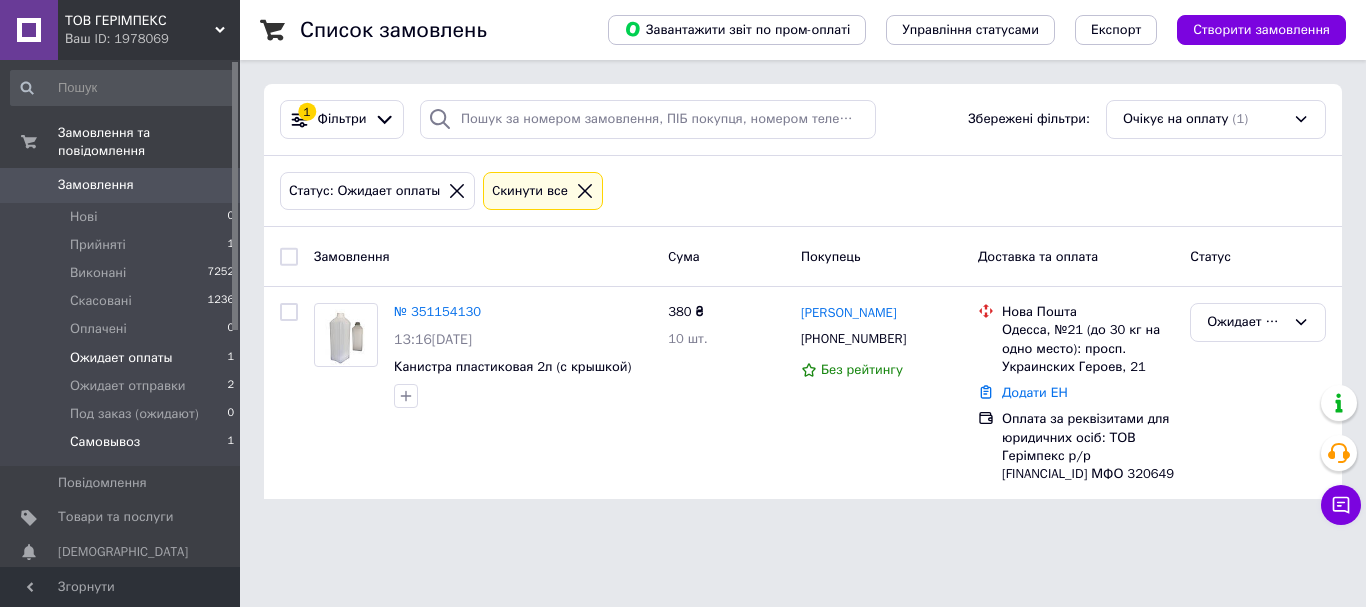 click on "Самовывоз 1" at bounding box center (123, 447) 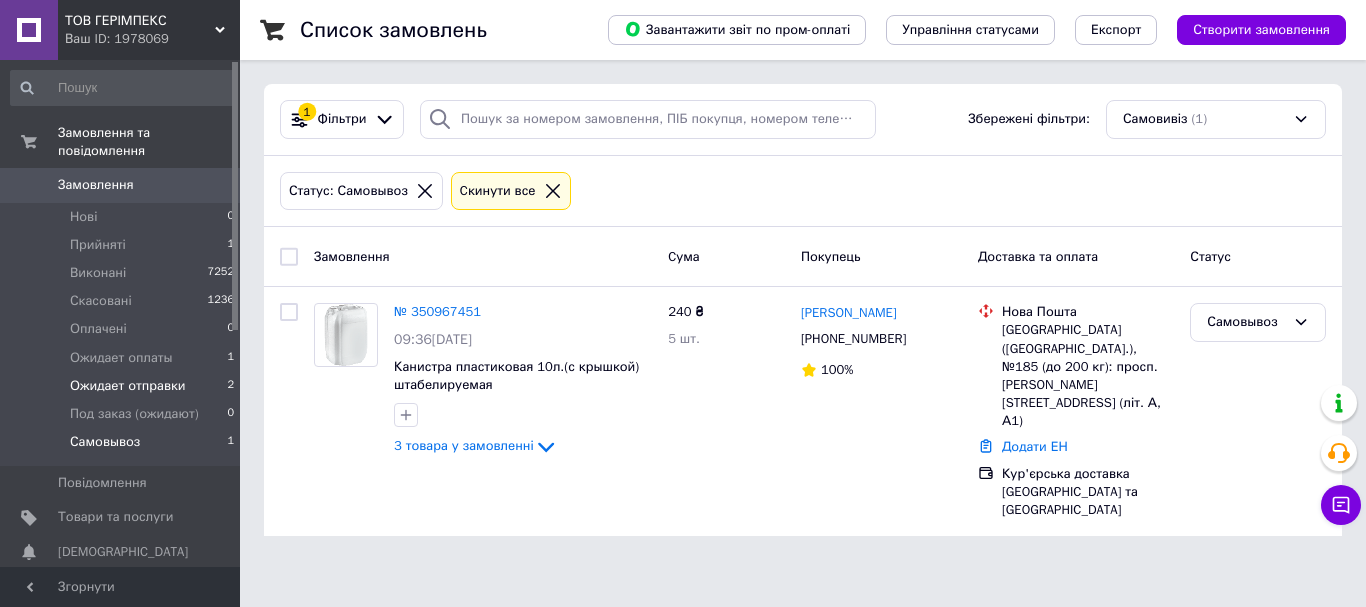 click on "Ожидает отправки" at bounding box center [128, 386] 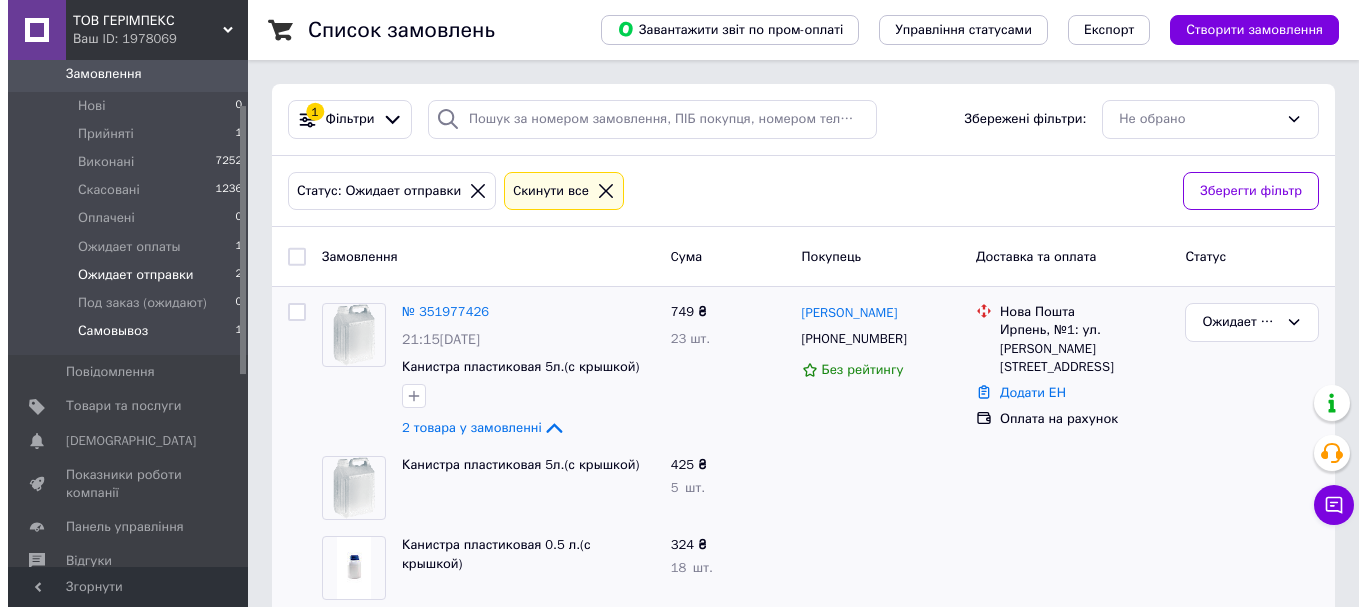 scroll, scrollTop: 0, scrollLeft: 0, axis: both 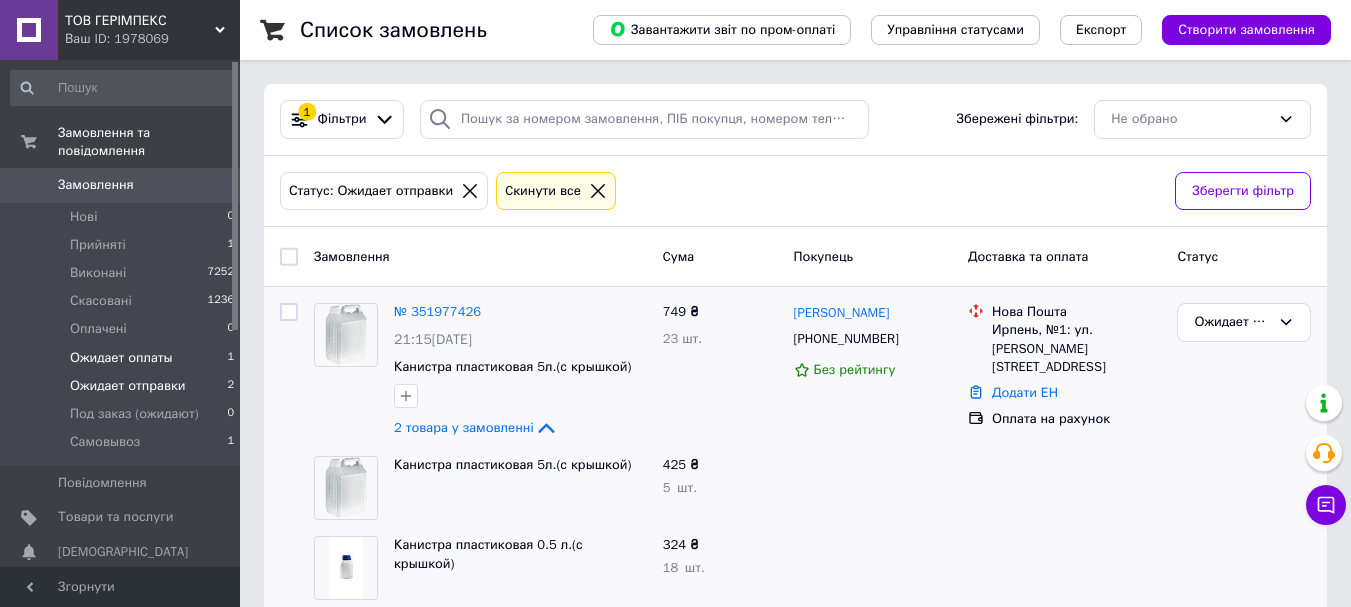 click on "Ожидает оплаты" at bounding box center [121, 358] 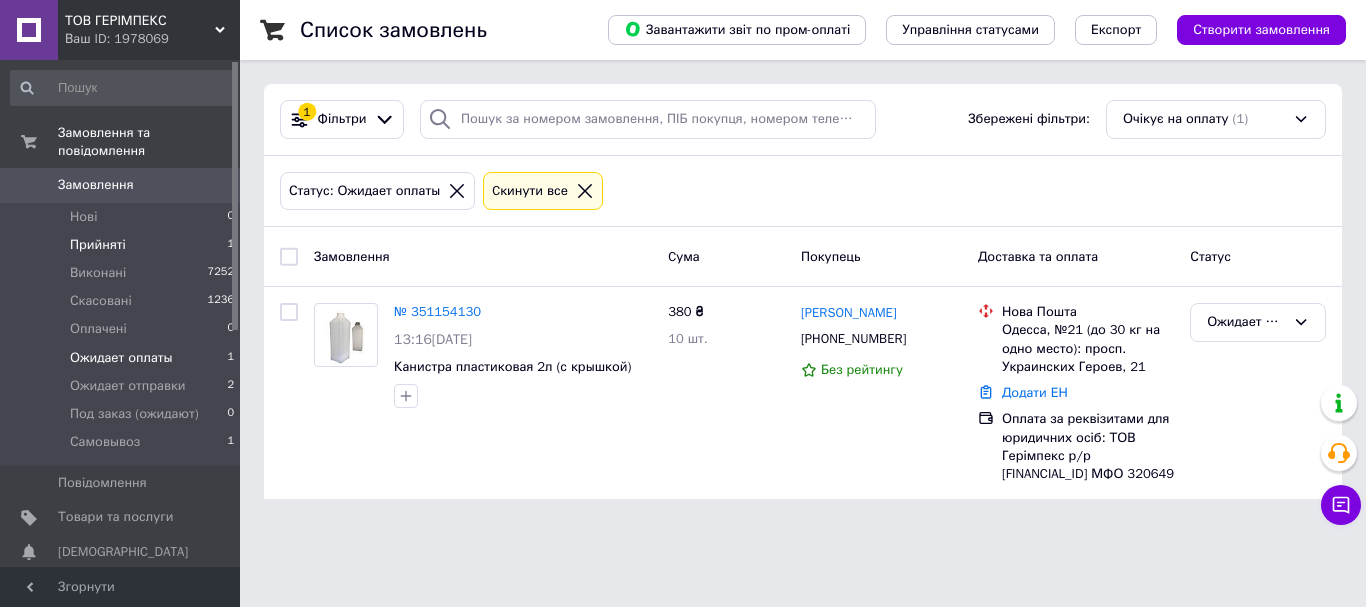 click on "Прийняті 1" at bounding box center [123, 245] 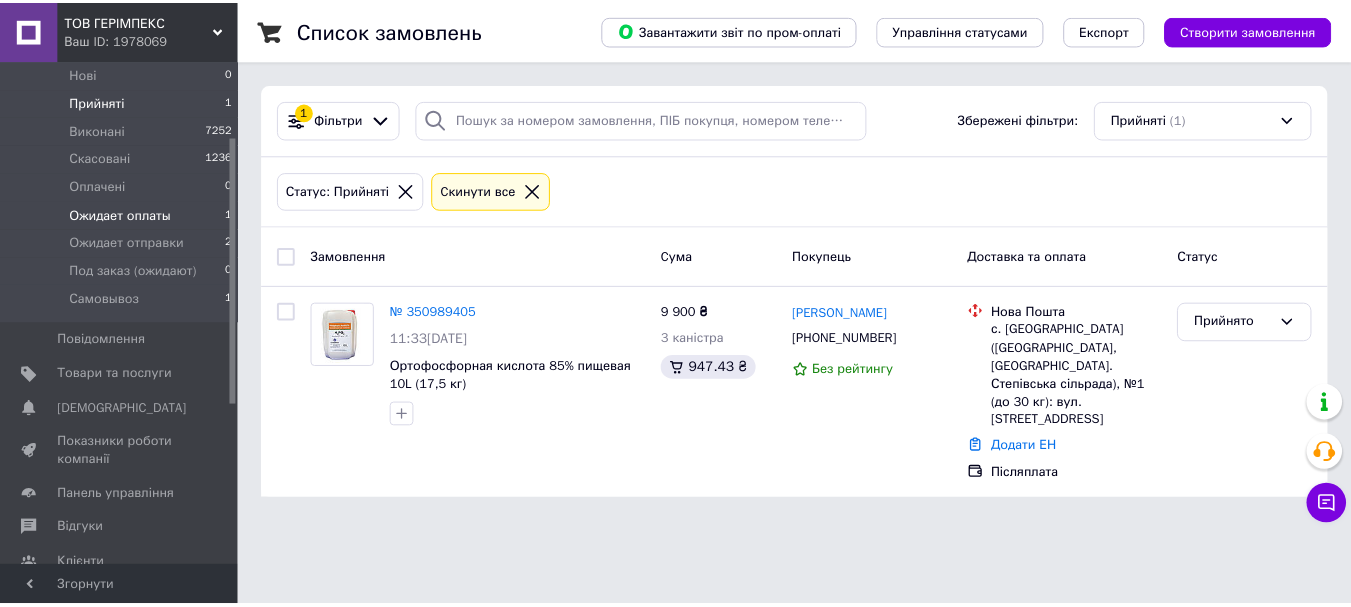 scroll, scrollTop: 43, scrollLeft: 0, axis: vertical 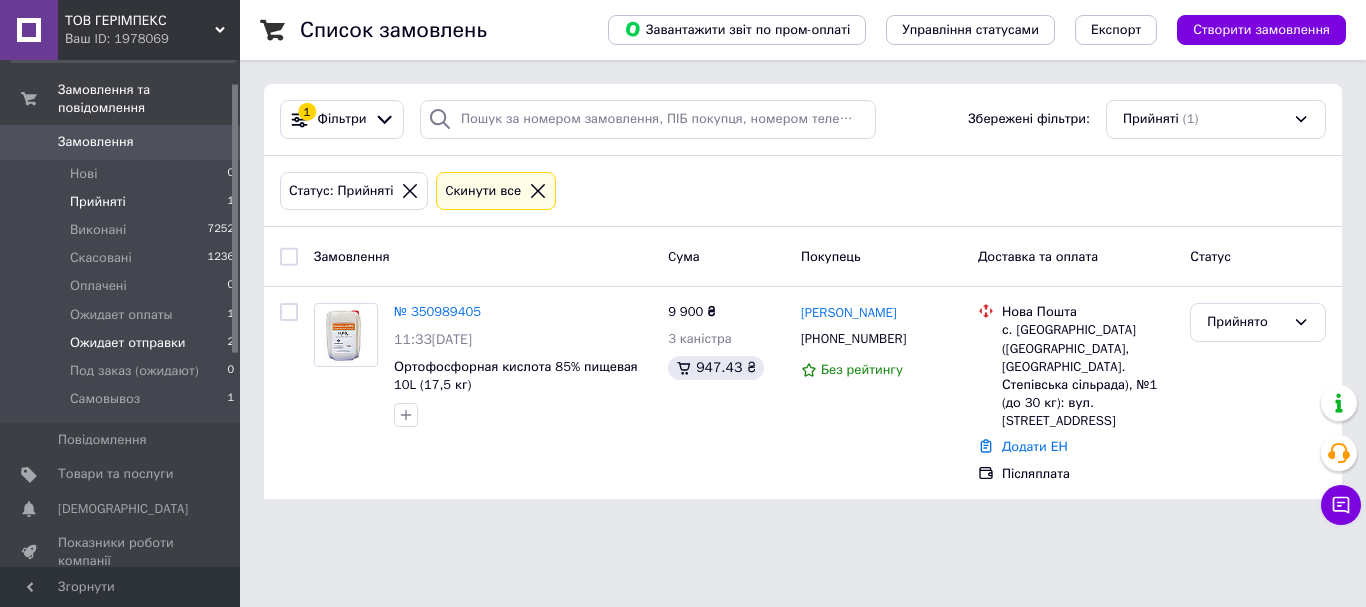 click on "Ожидает отправки" at bounding box center (128, 343) 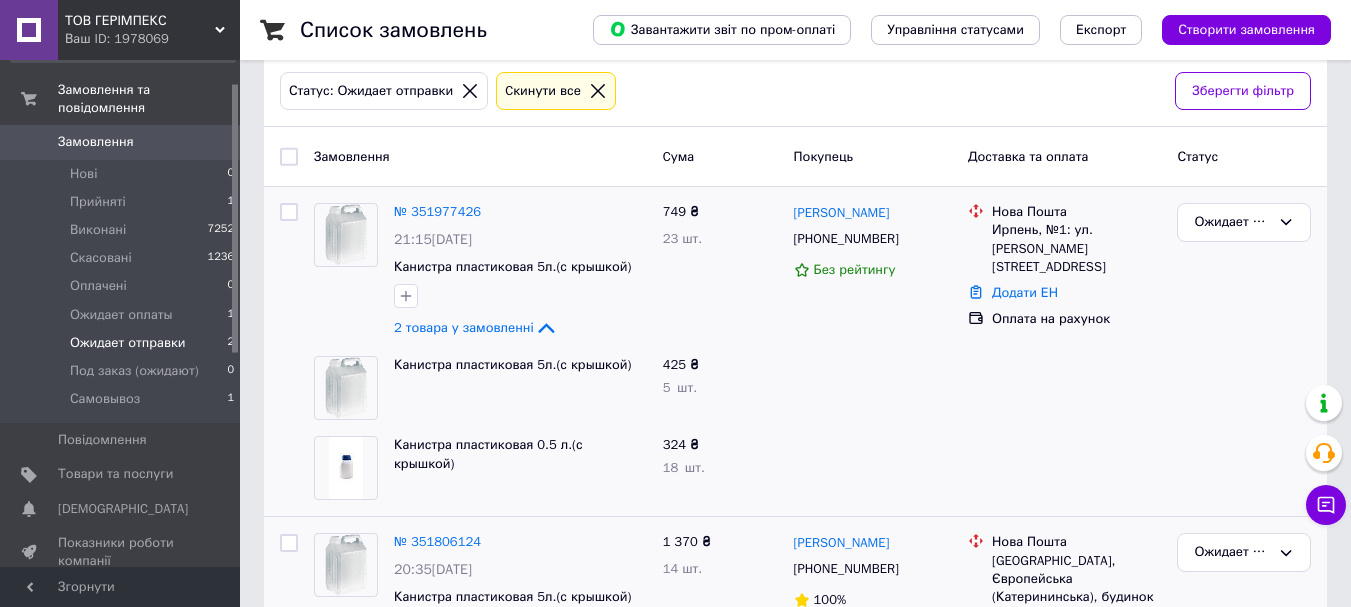 scroll, scrollTop: 364, scrollLeft: 0, axis: vertical 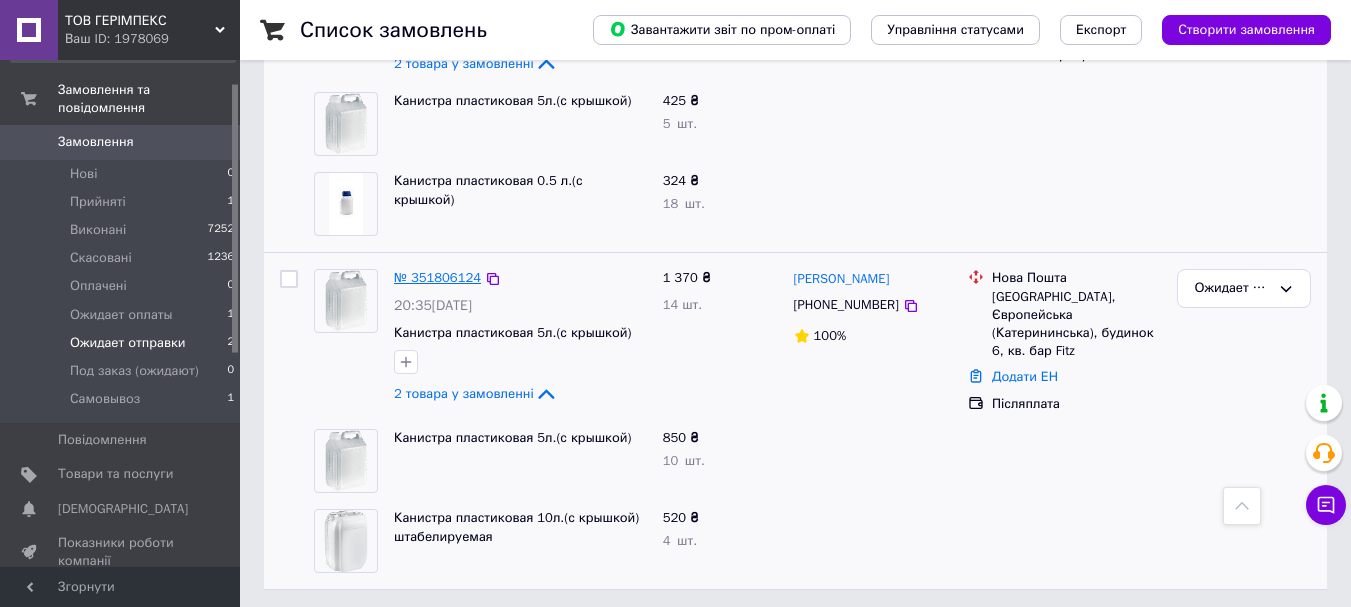 click on "№ 351806124" at bounding box center (437, 277) 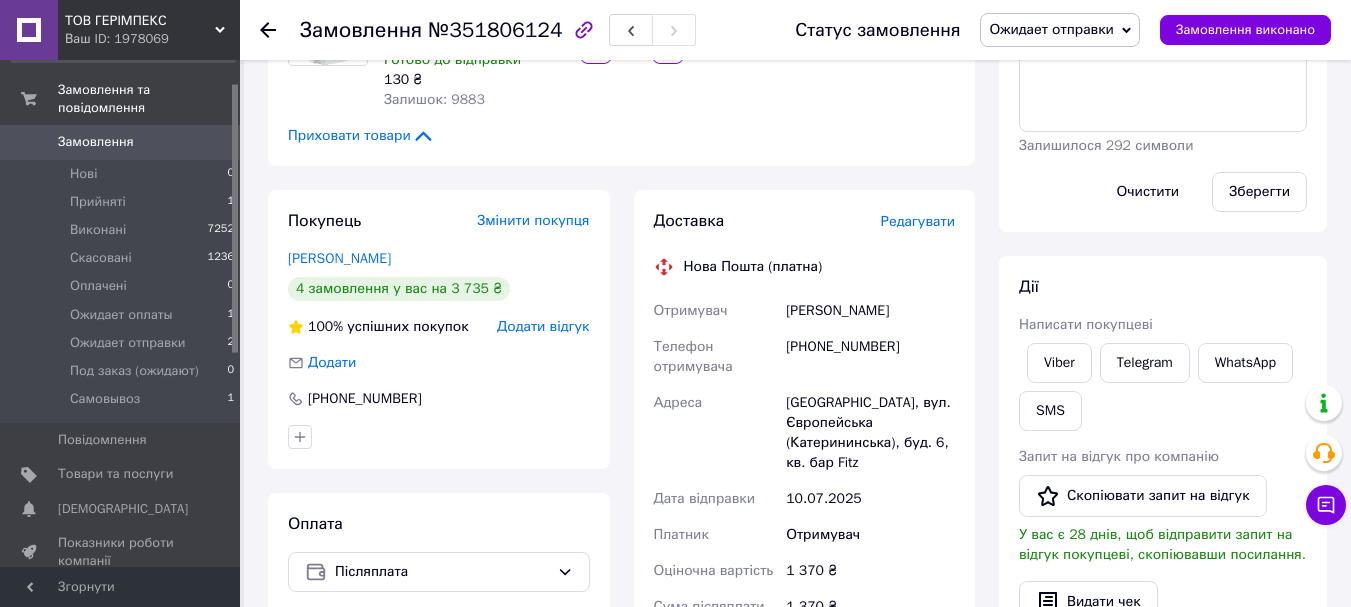 scroll, scrollTop: 400, scrollLeft: 0, axis: vertical 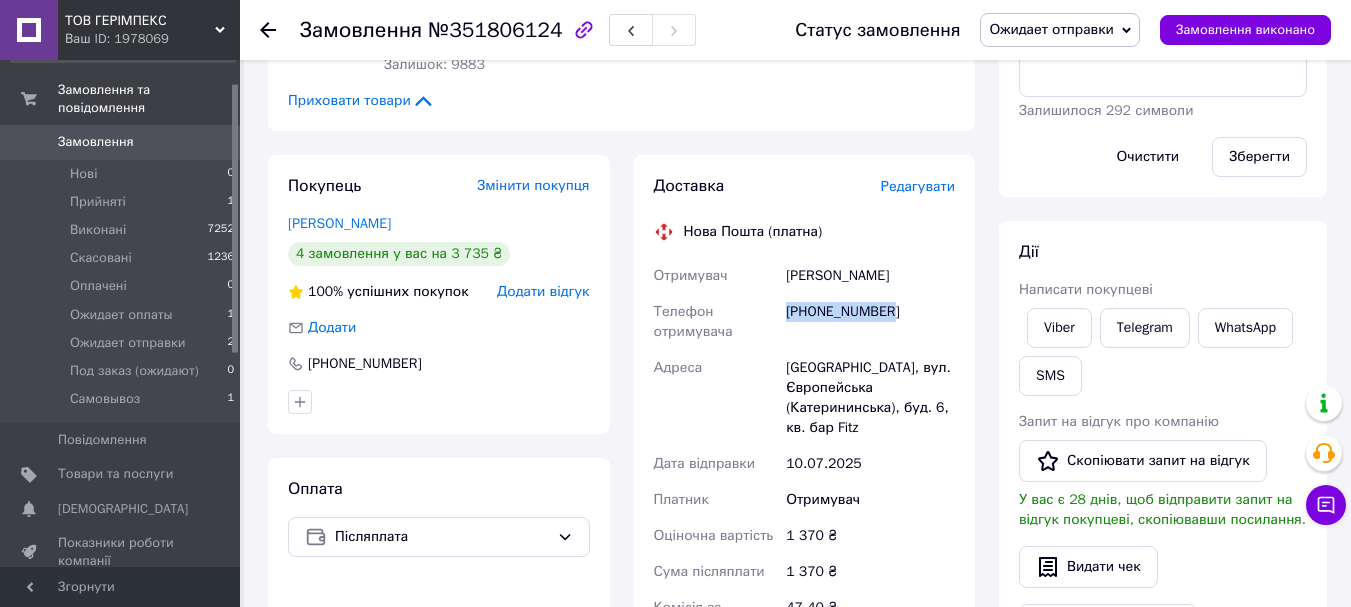 drag, startPoint x: 909, startPoint y: 312, endPoint x: 786, endPoint y: 307, distance: 123.101585 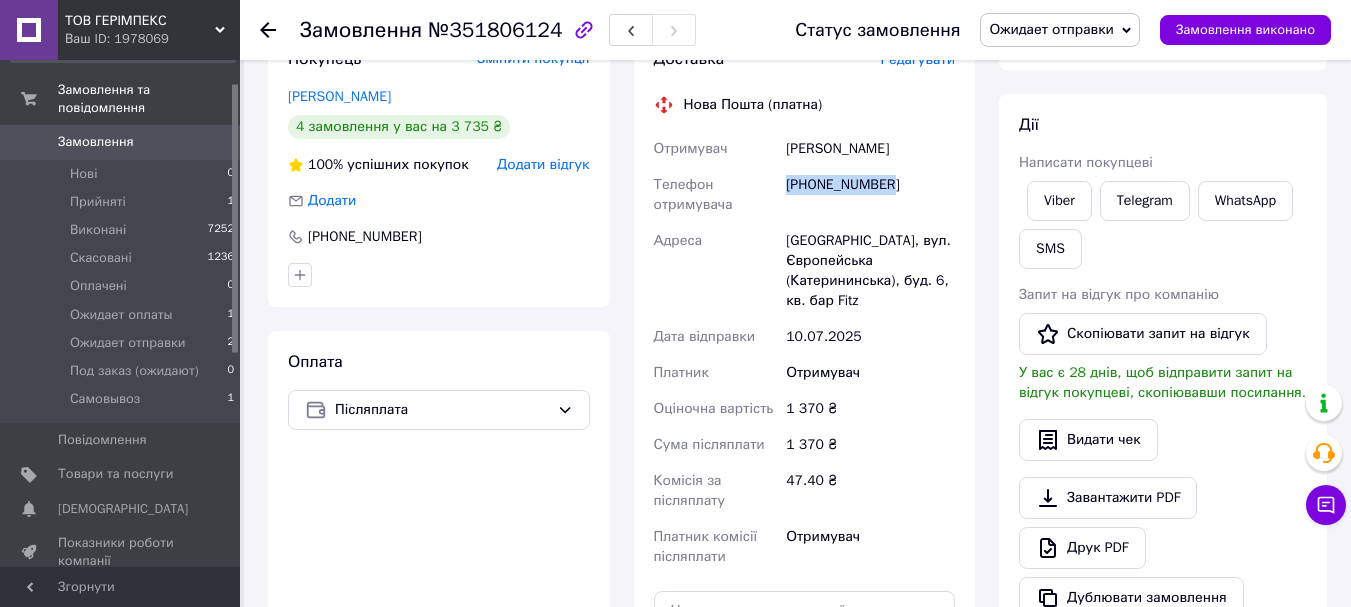 scroll, scrollTop: 500, scrollLeft: 0, axis: vertical 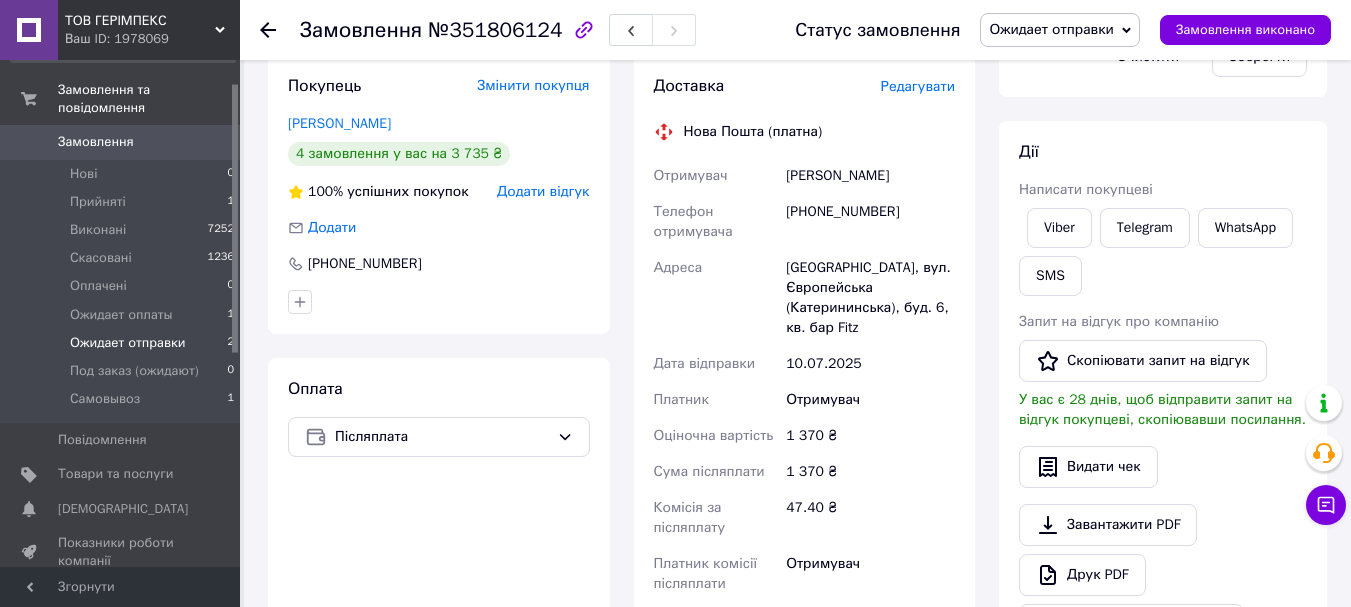 click on "Ожидает отправки 2" at bounding box center [123, 343] 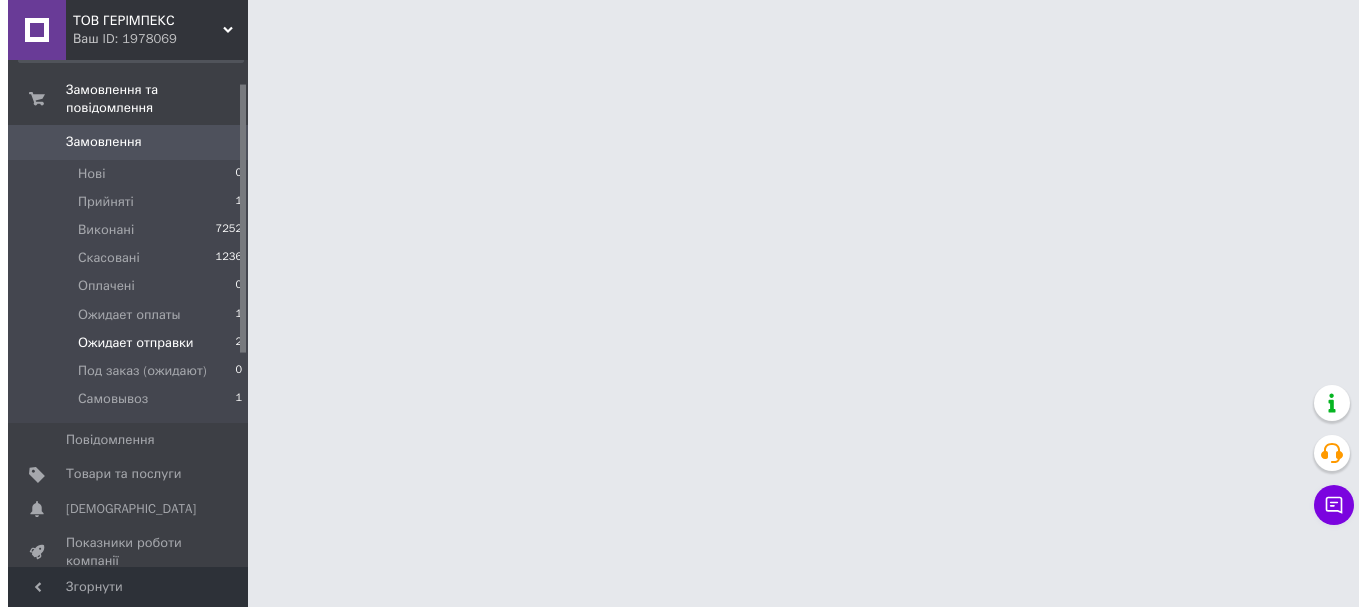scroll, scrollTop: 0, scrollLeft: 0, axis: both 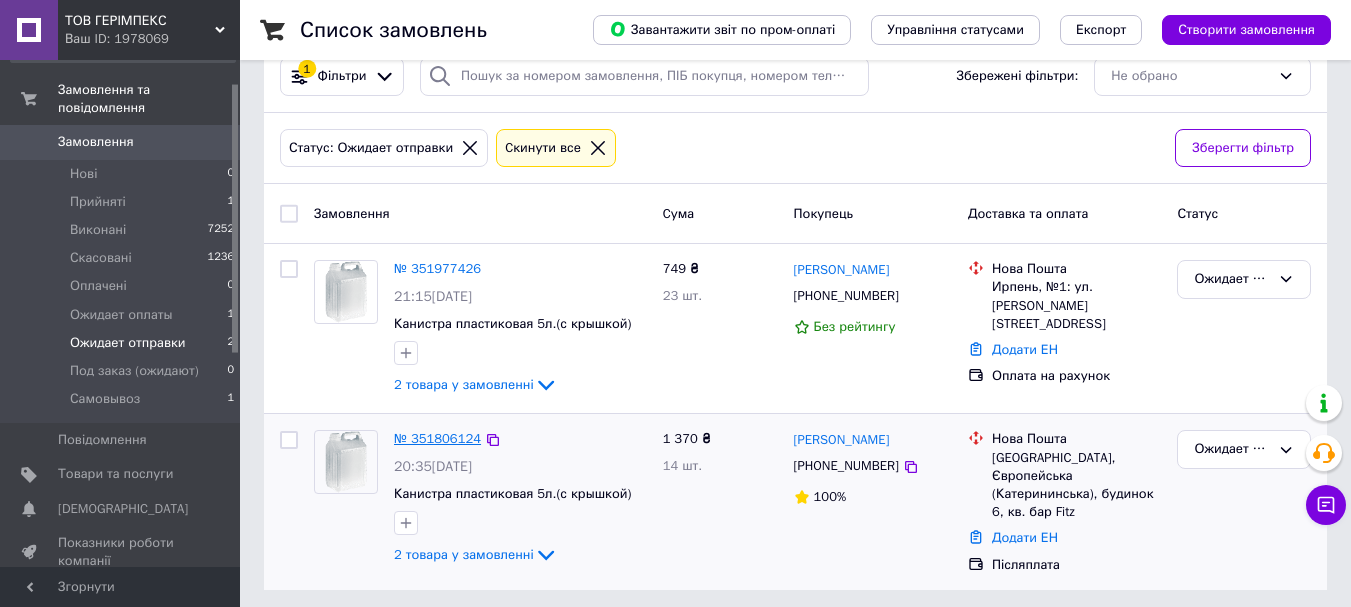 click on "№ 351806124" at bounding box center [437, 438] 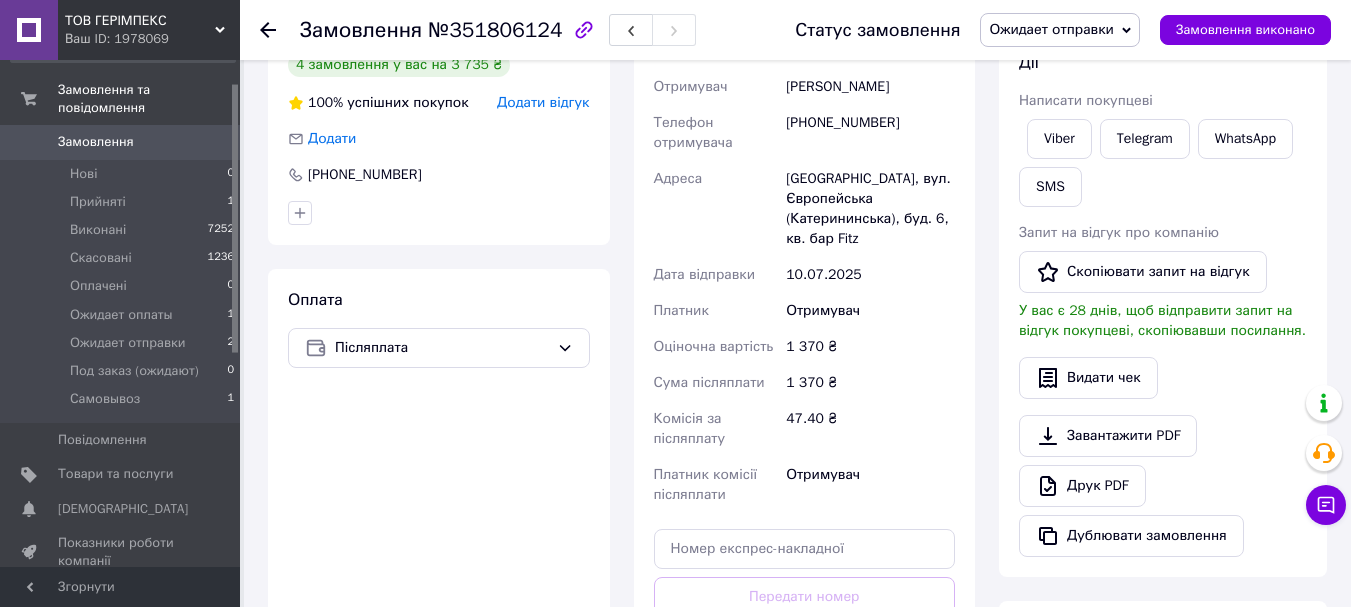 scroll, scrollTop: 902, scrollLeft: 0, axis: vertical 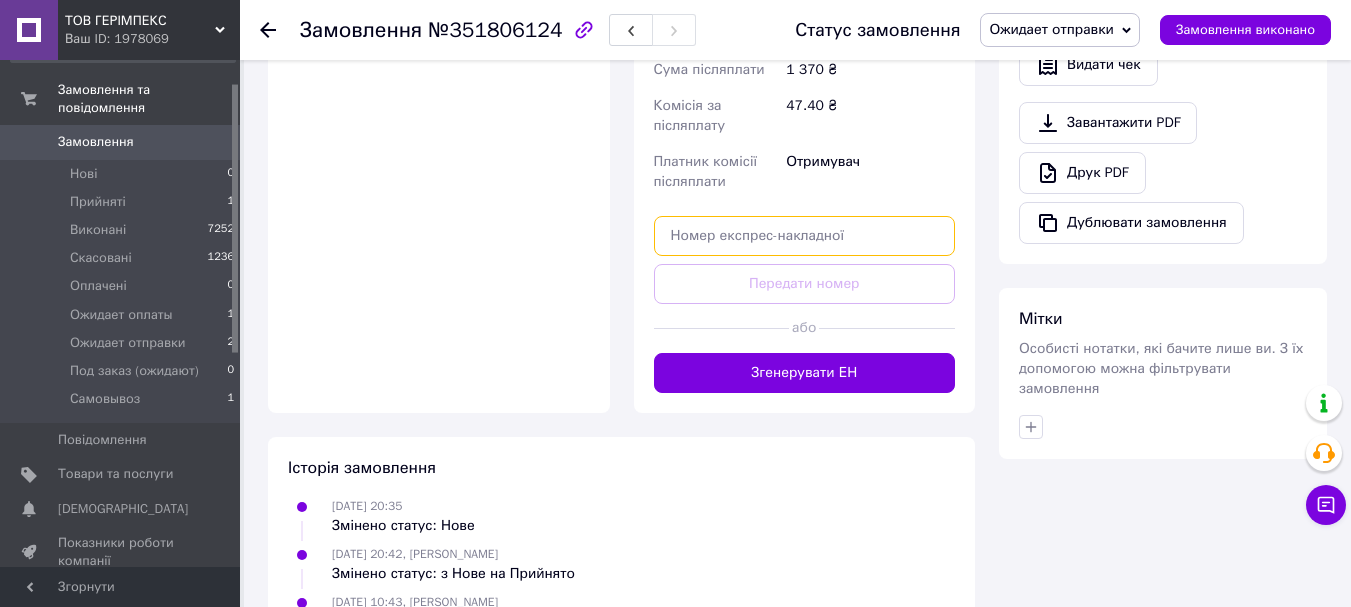 click at bounding box center (805, 236) 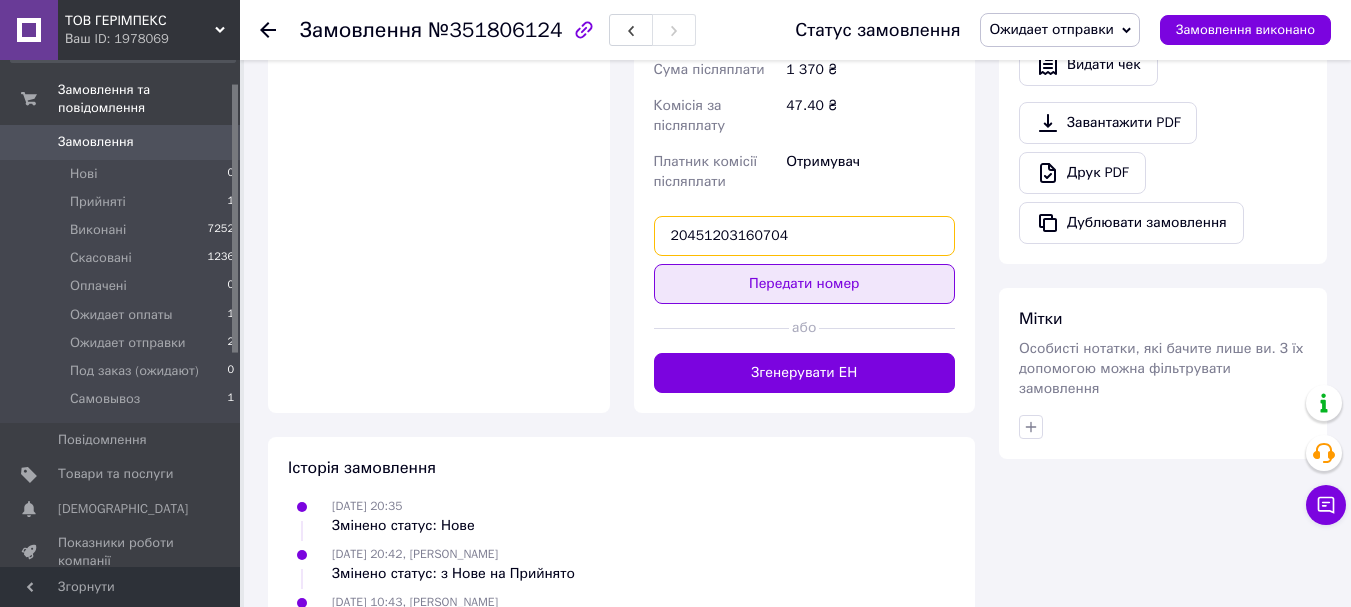 type on "20451203160704" 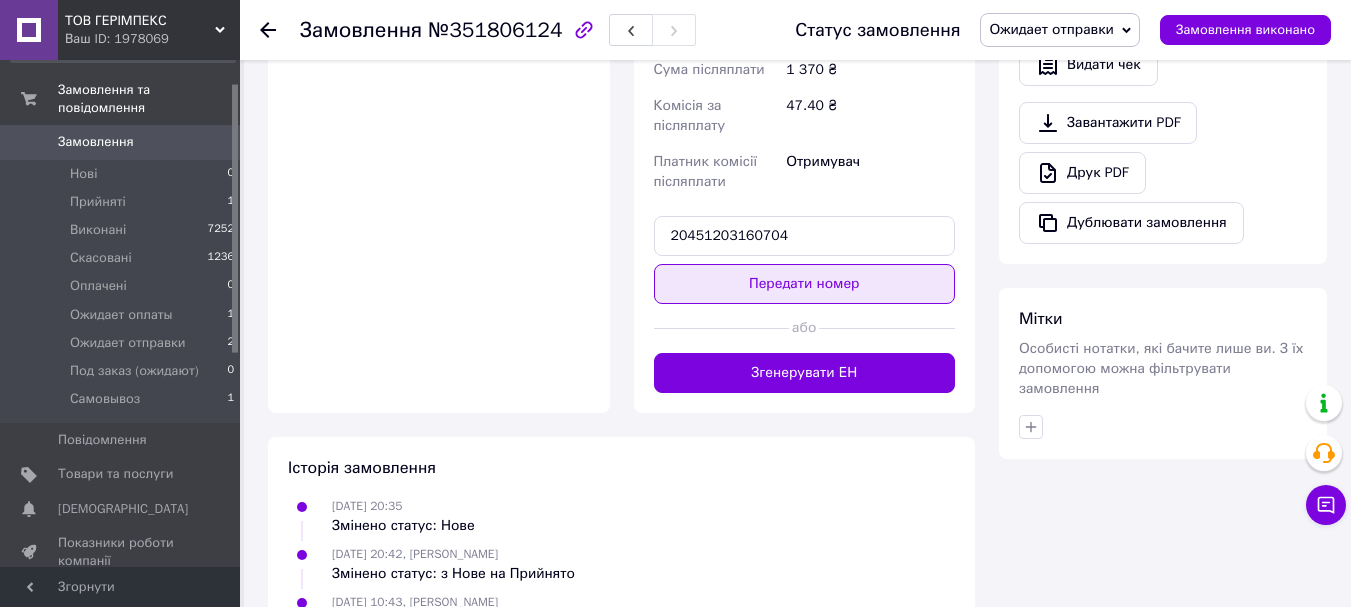 click on "Передати номер" at bounding box center [805, 284] 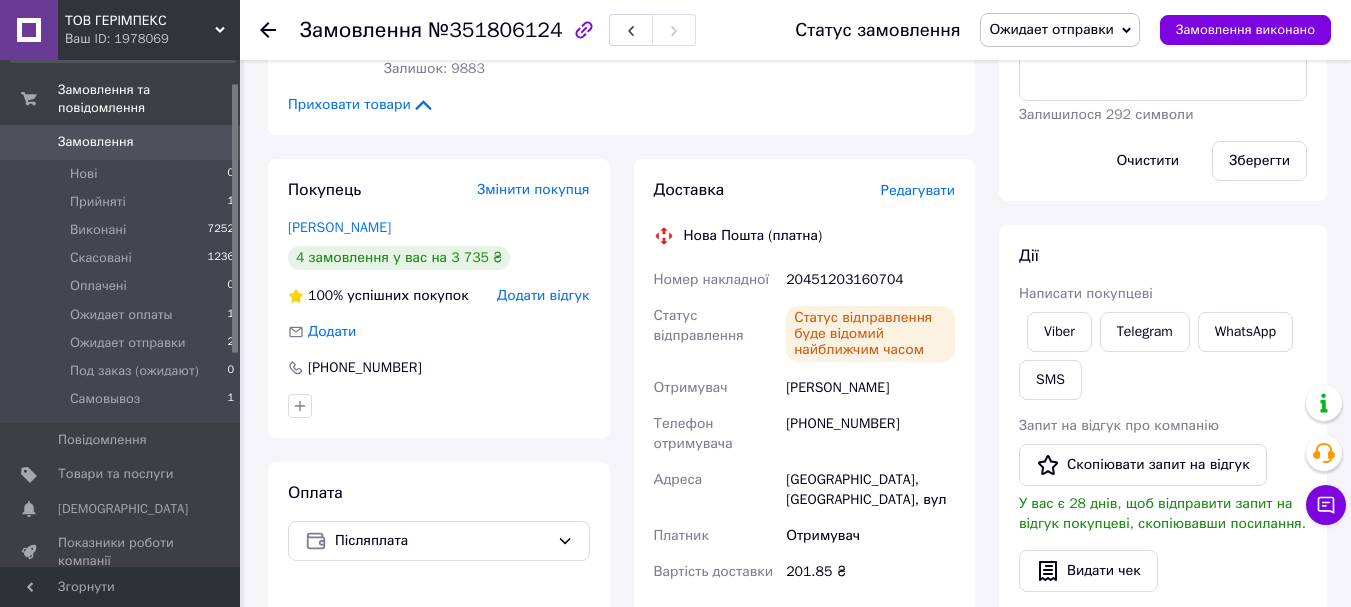 scroll, scrollTop: 378, scrollLeft: 0, axis: vertical 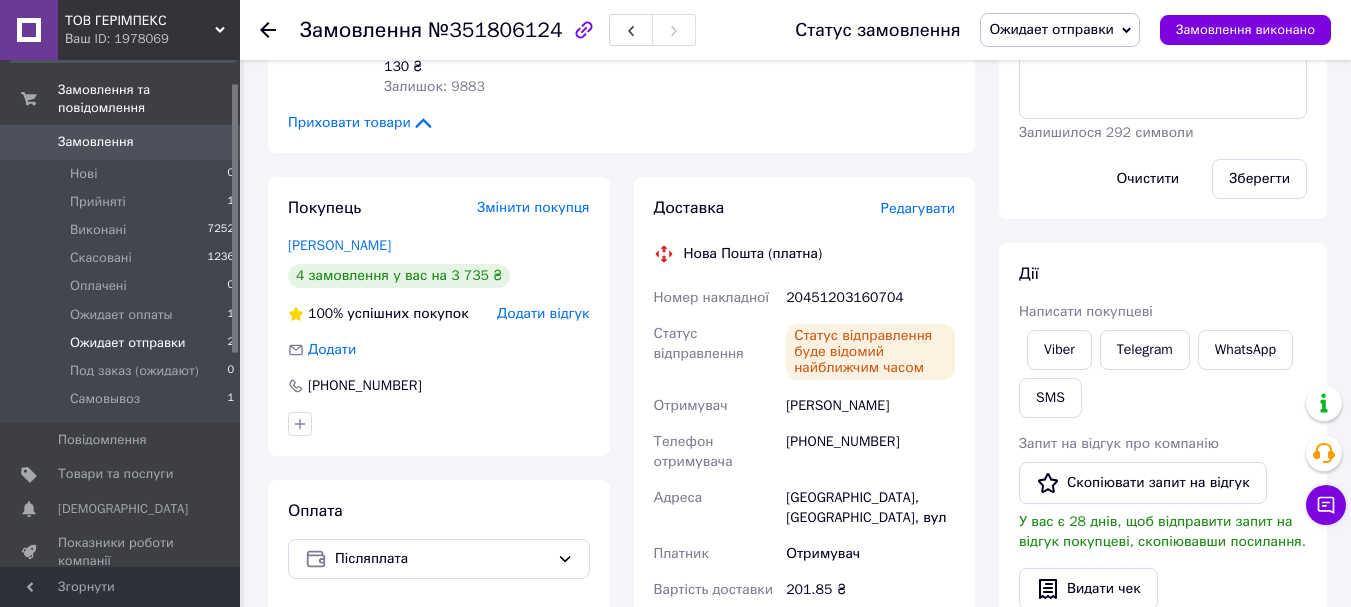 click on "Ожидает отправки" at bounding box center [128, 343] 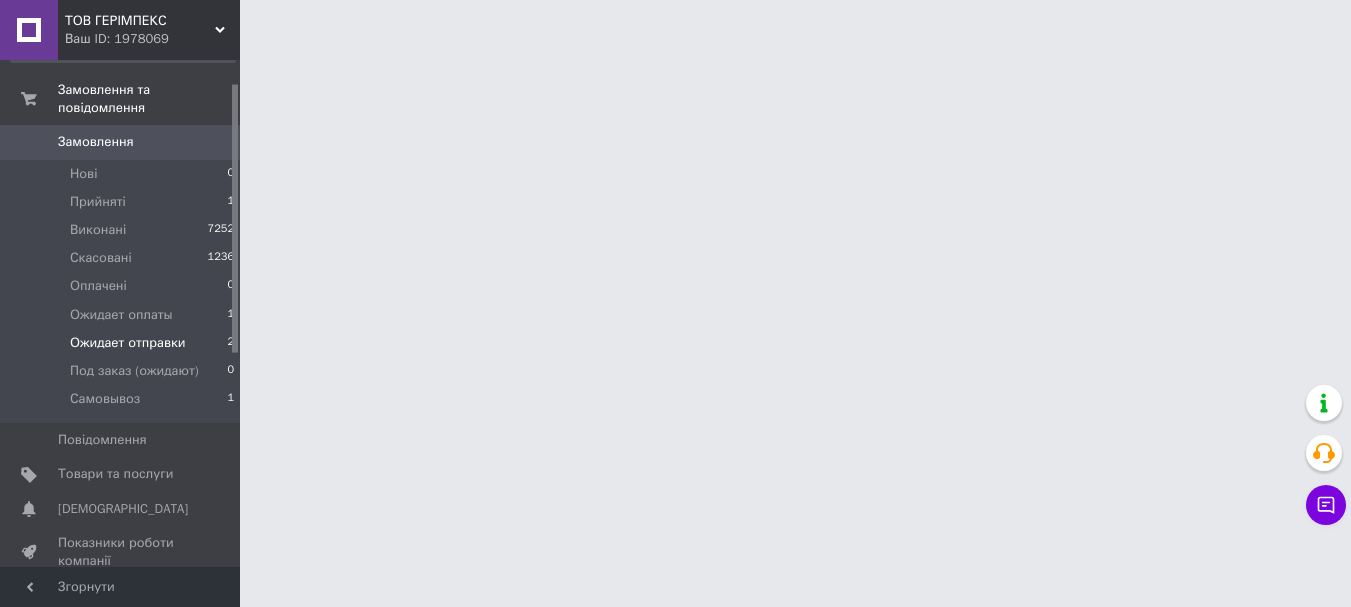 scroll, scrollTop: 0, scrollLeft: 0, axis: both 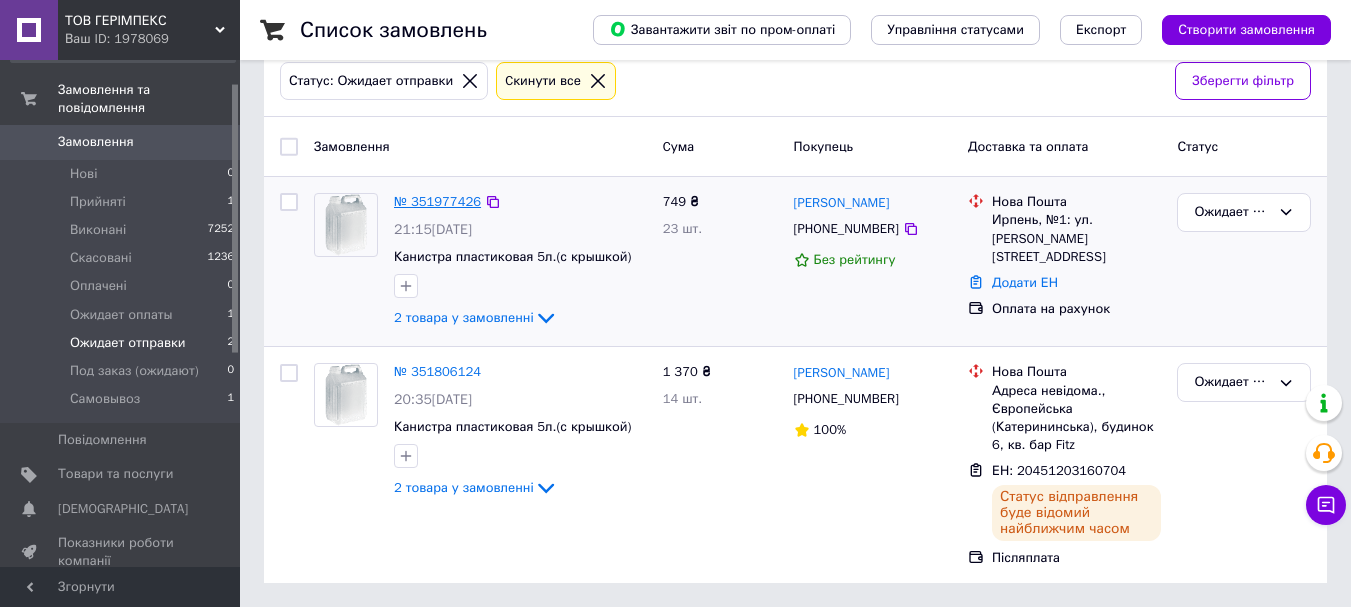 click on "№ 351977426" at bounding box center [437, 201] 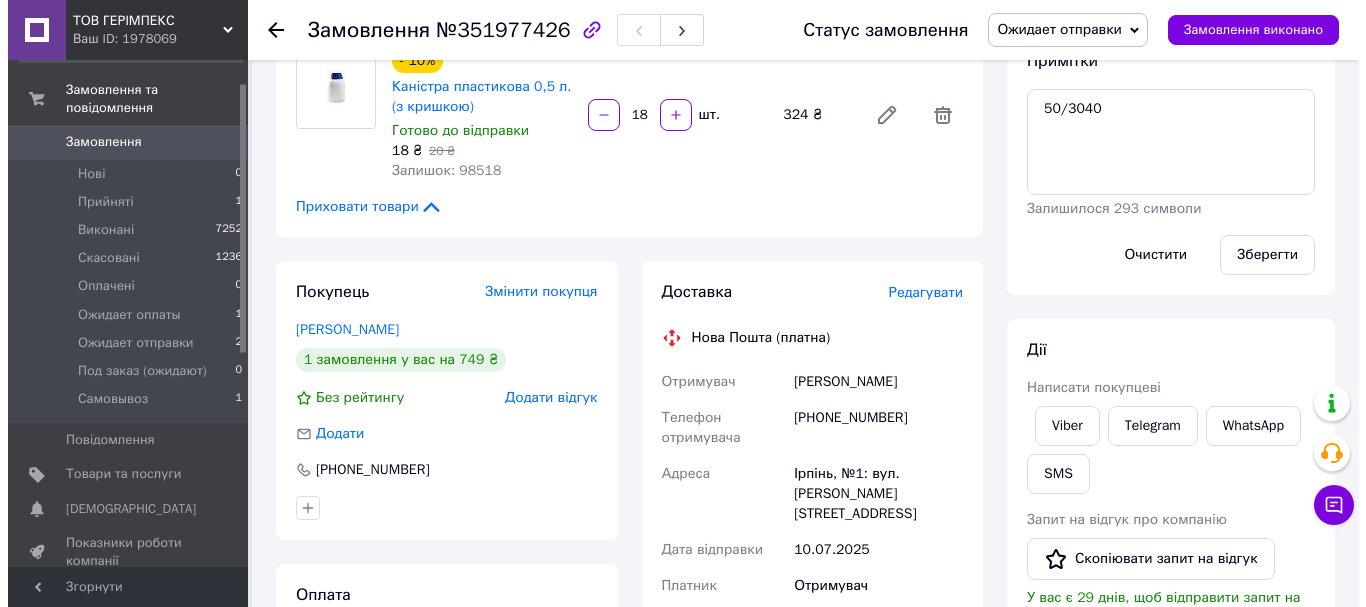 scroll, scrollTop: 310, scrollLeft: 0, axis: vertical 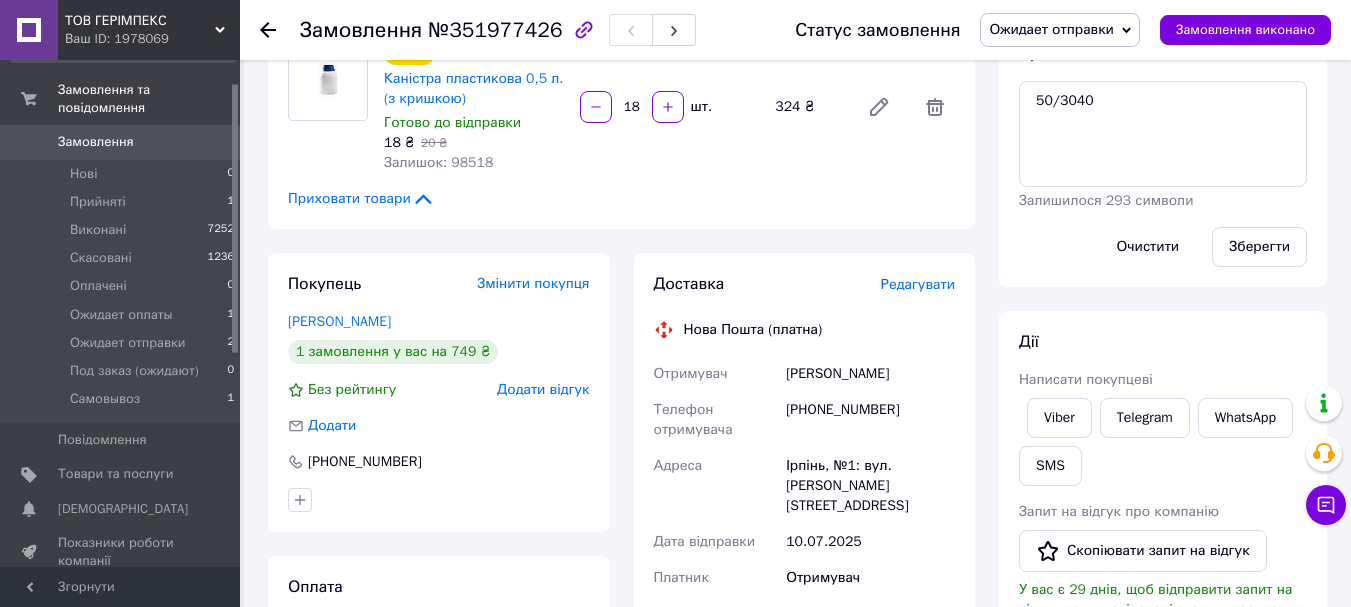 click on "Редагувати" at bounding box center [918, 284] 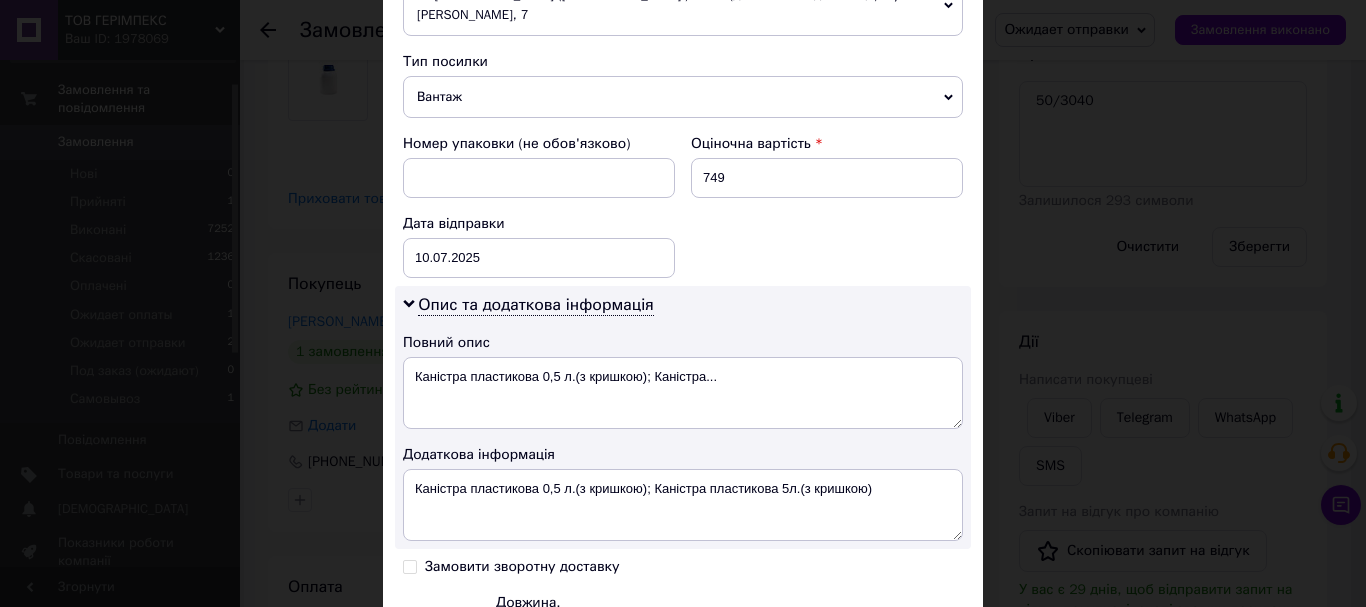 scroll, scrollTop: 800, scrollLeft: 0, axis: vertical 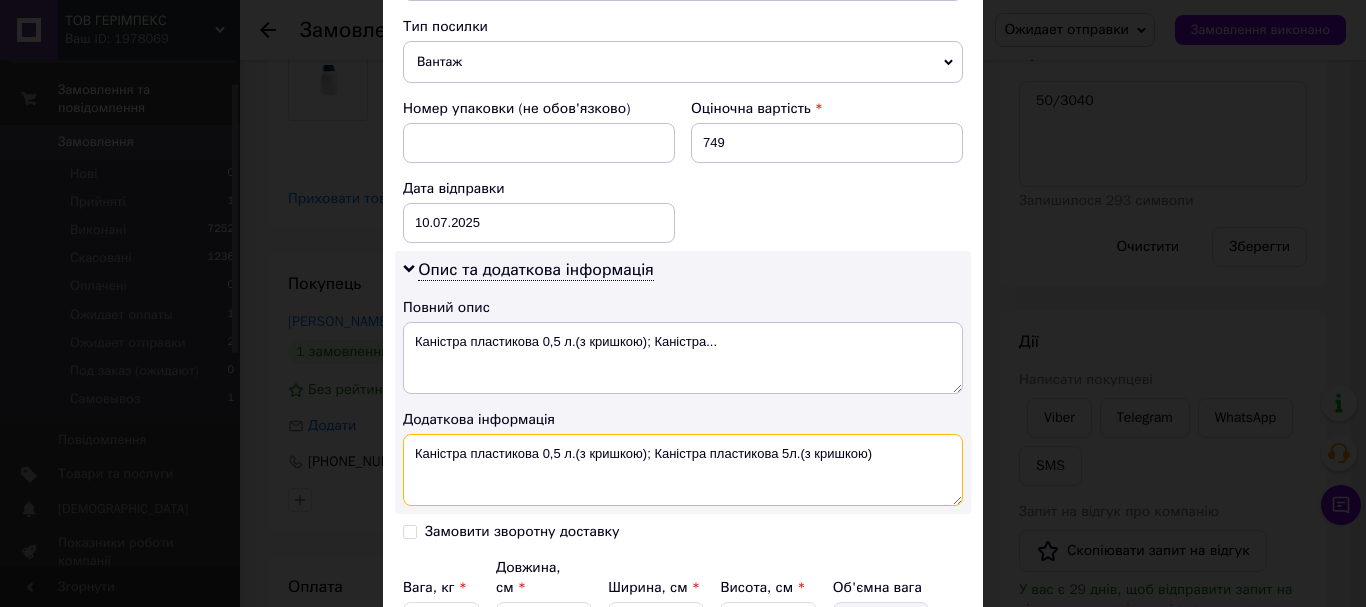 drag, startPoint x: 905, startPoint y: 439, endPoint x: 413, endPoint y: 432, distance: 492.0498 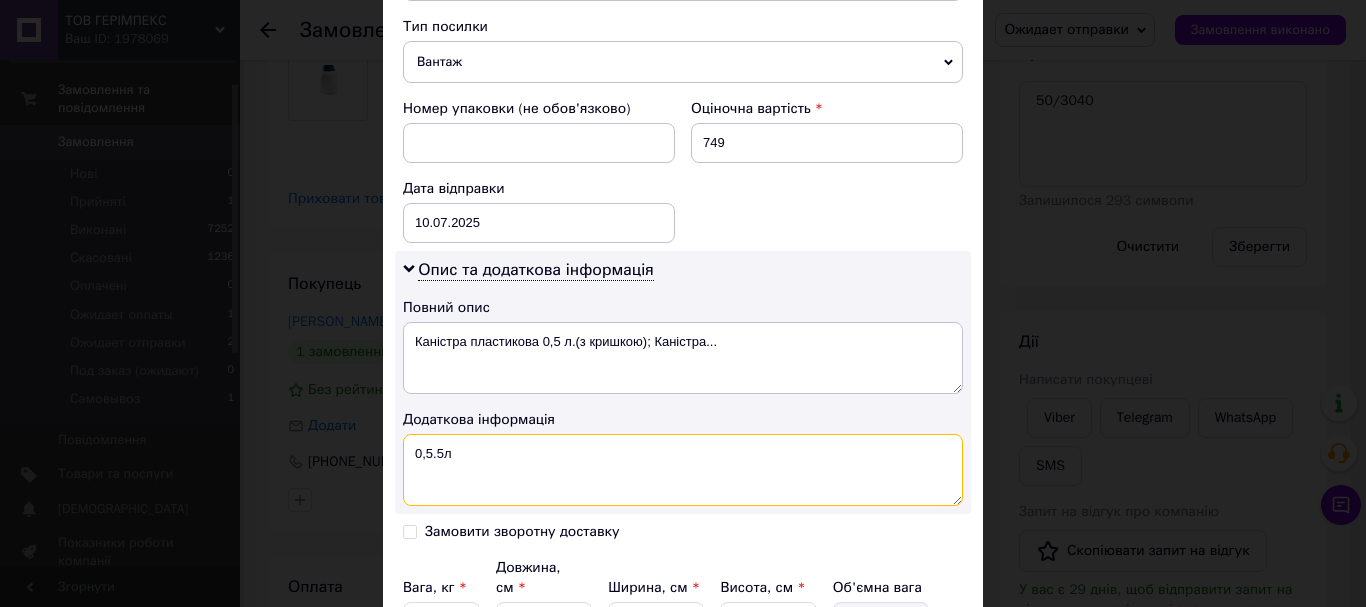type on "0,5.5л" 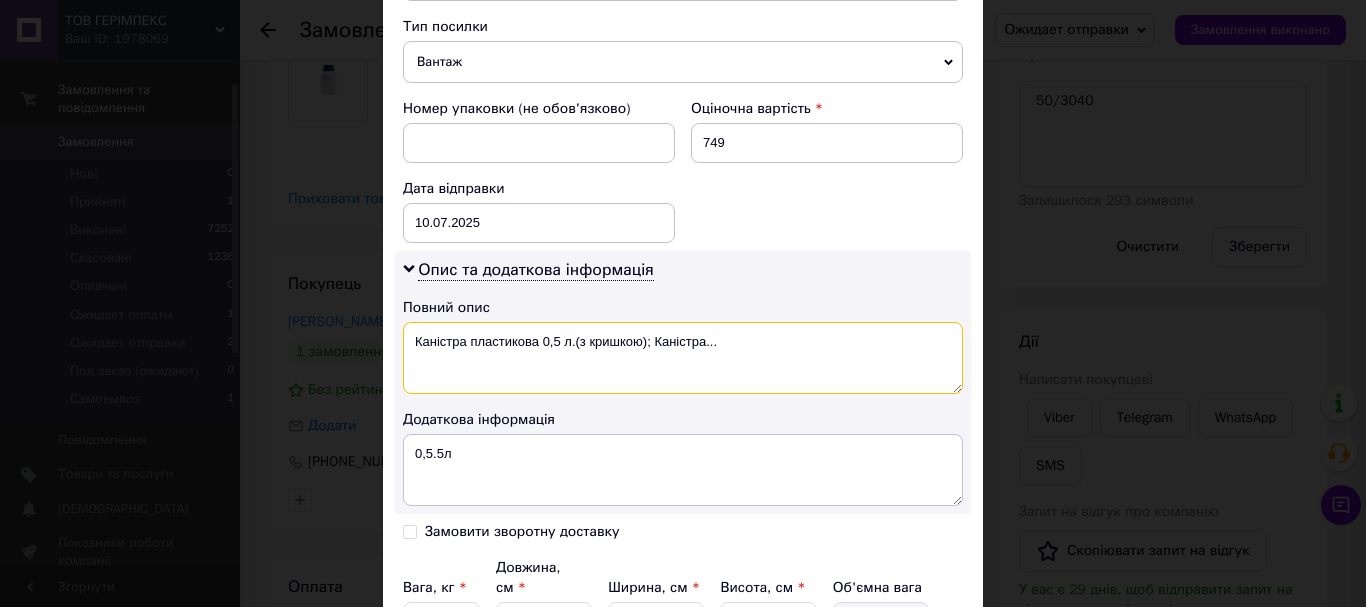 drag, startPoint x: 759, startPoint y: 328, endPoint x: 538, endPoint y: 322, distance: 221.08144 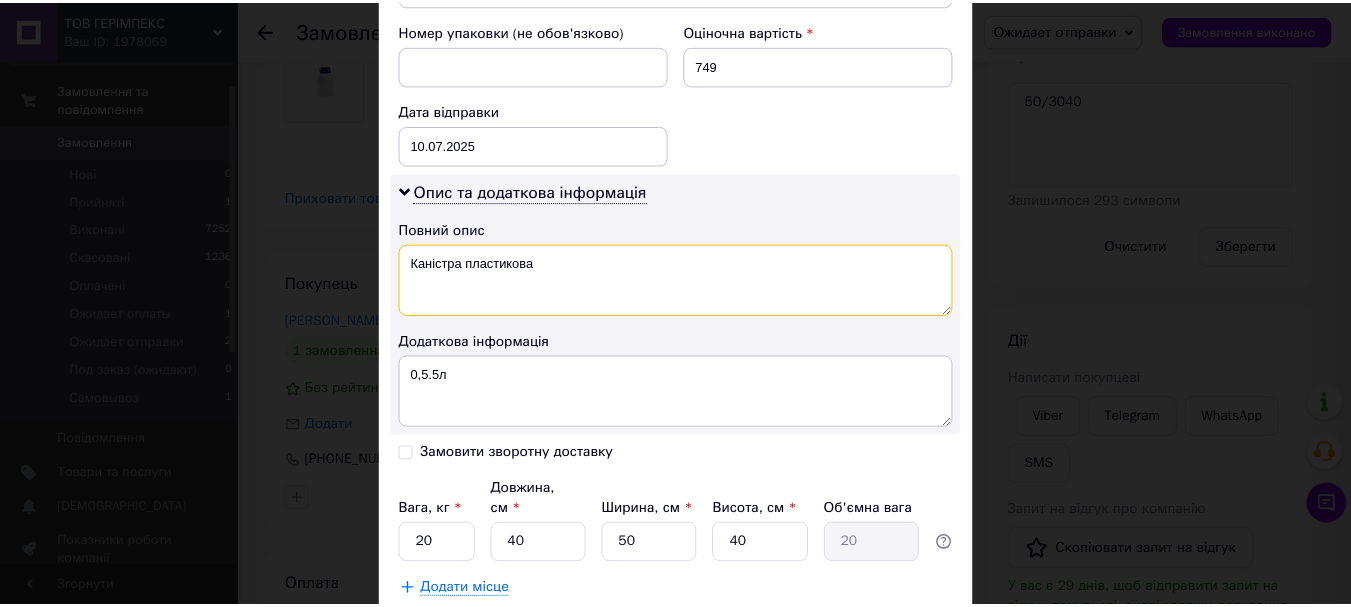 scroll, scrollTop: 981, scrollLeft: 0, axis: vertical 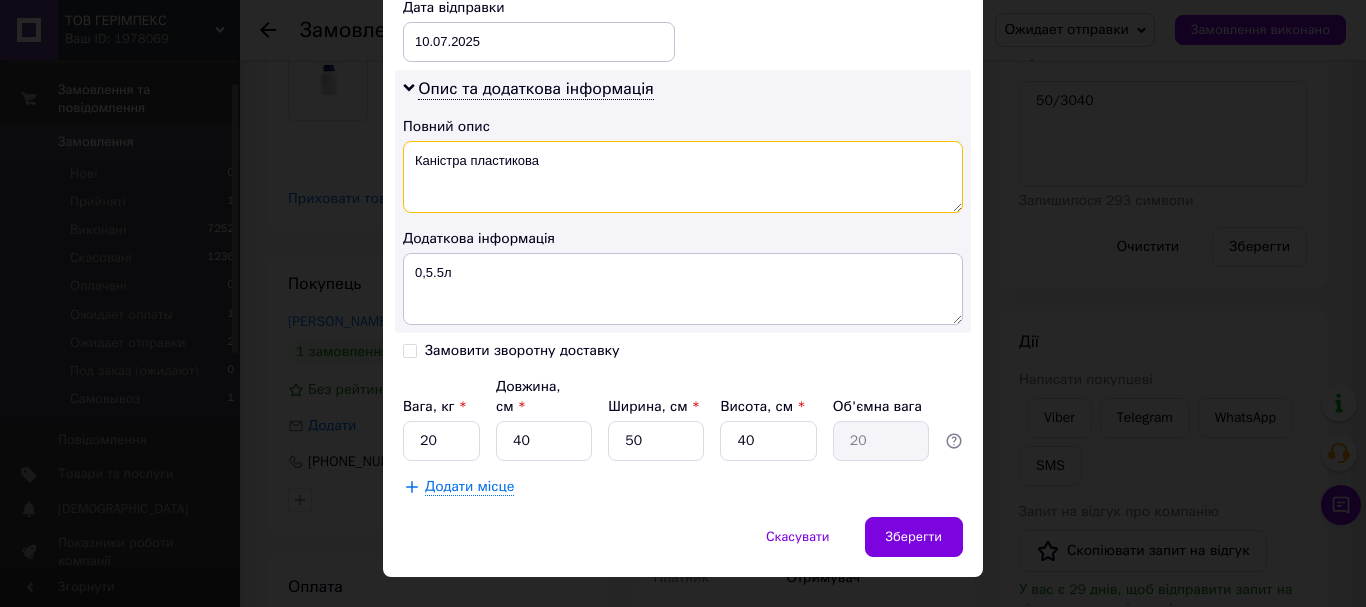 type on "Каністра пластикова" 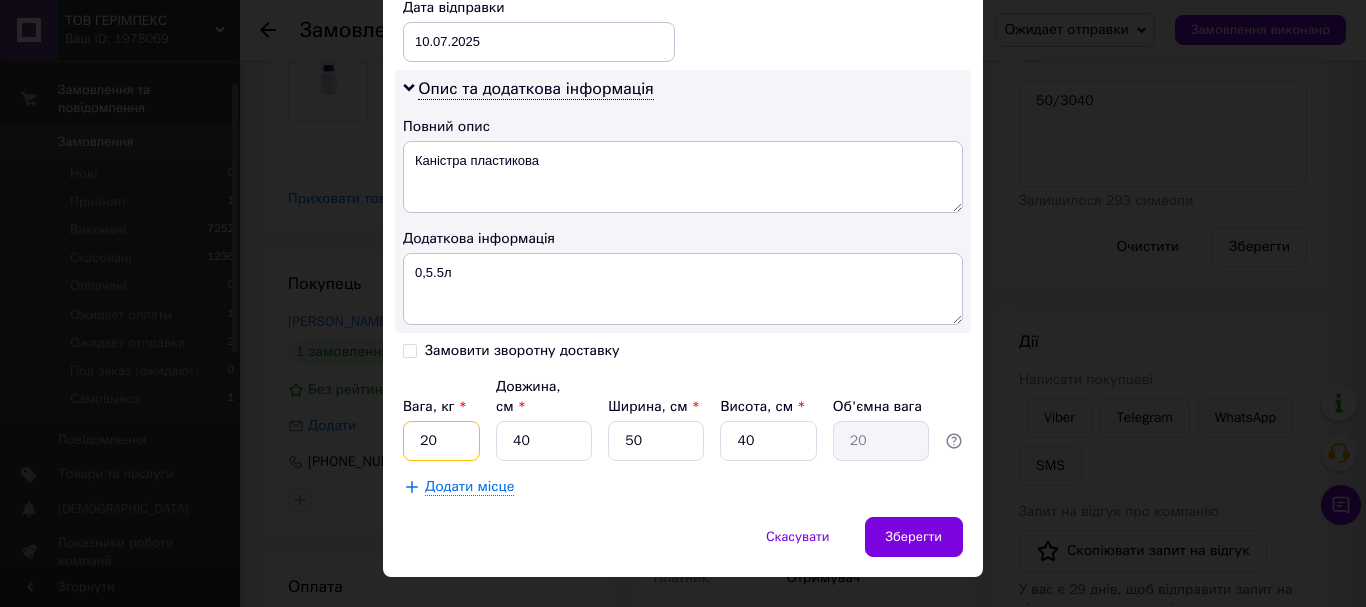 click on "20" at bounding box center [441, 441] 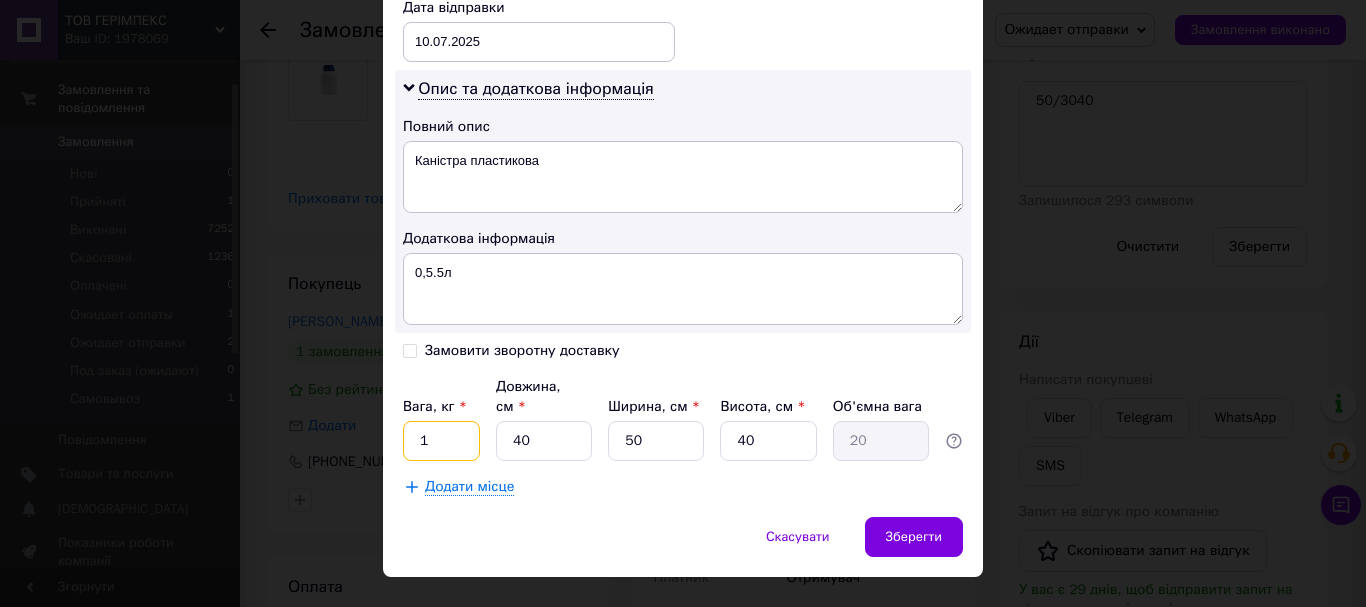 type on "1" 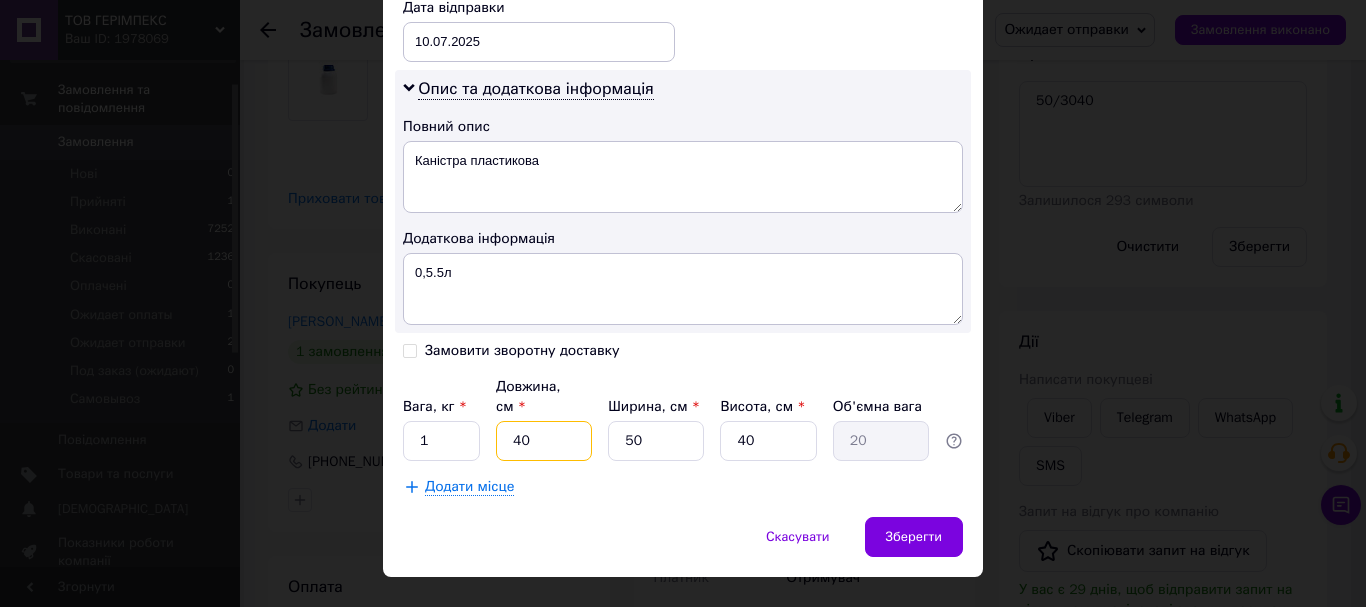 click on "40" at bounding box center (544, 441) 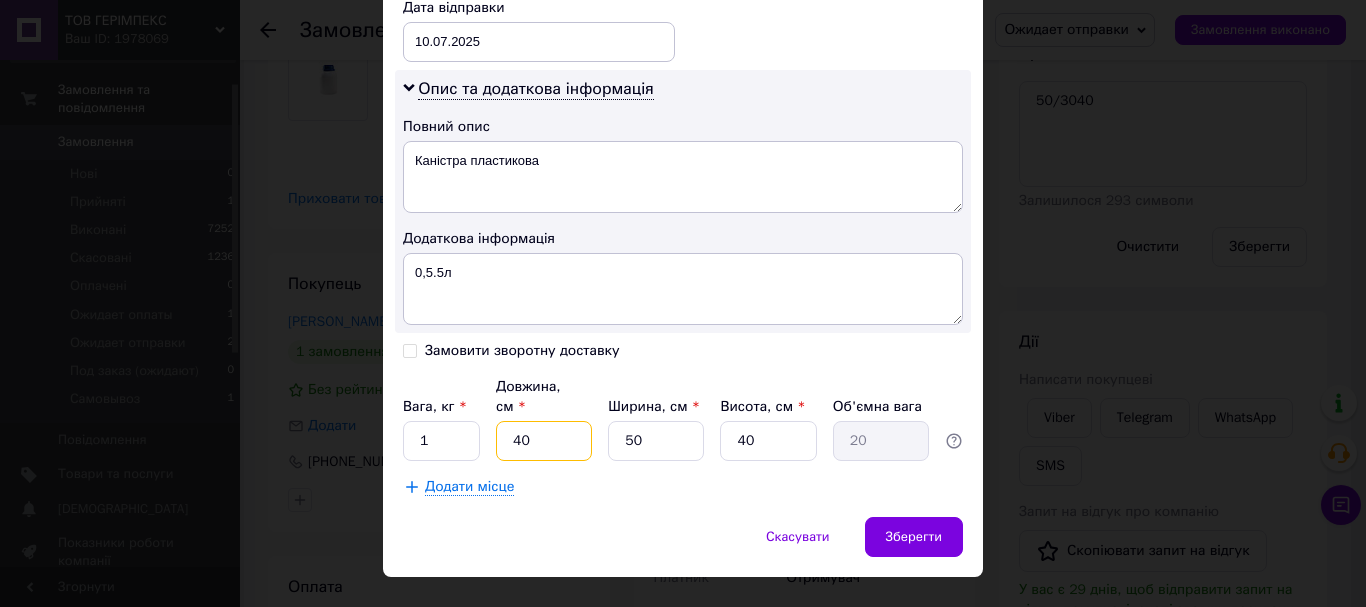 type on "5" 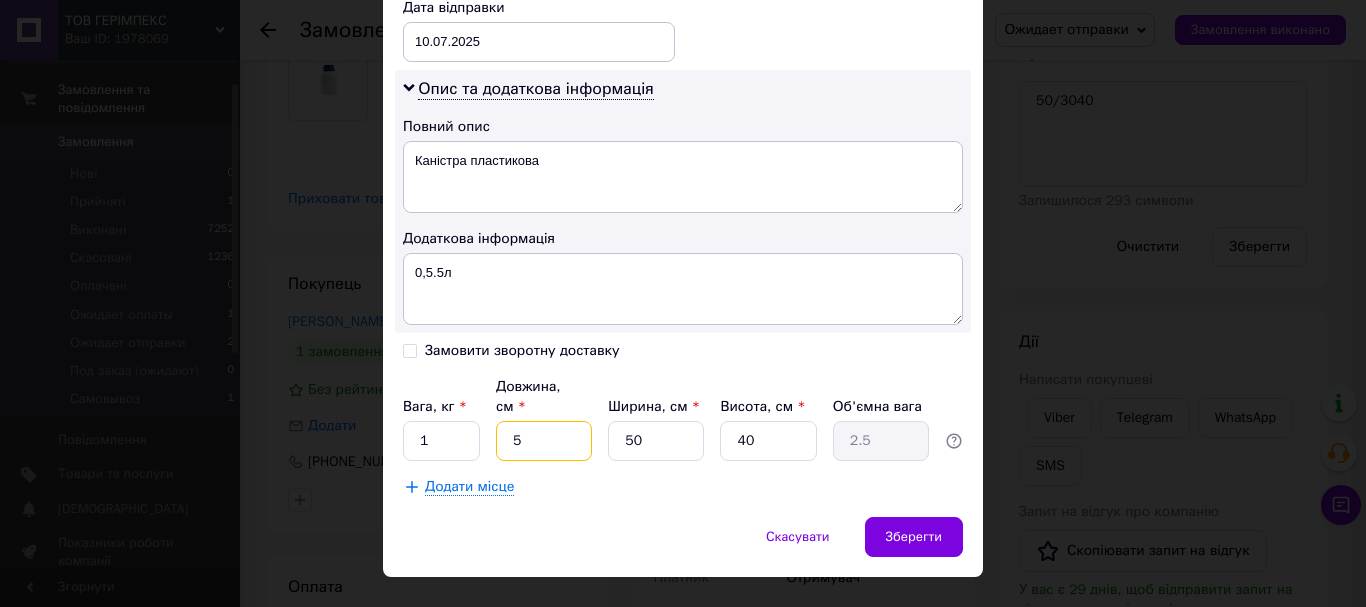 type on "50" 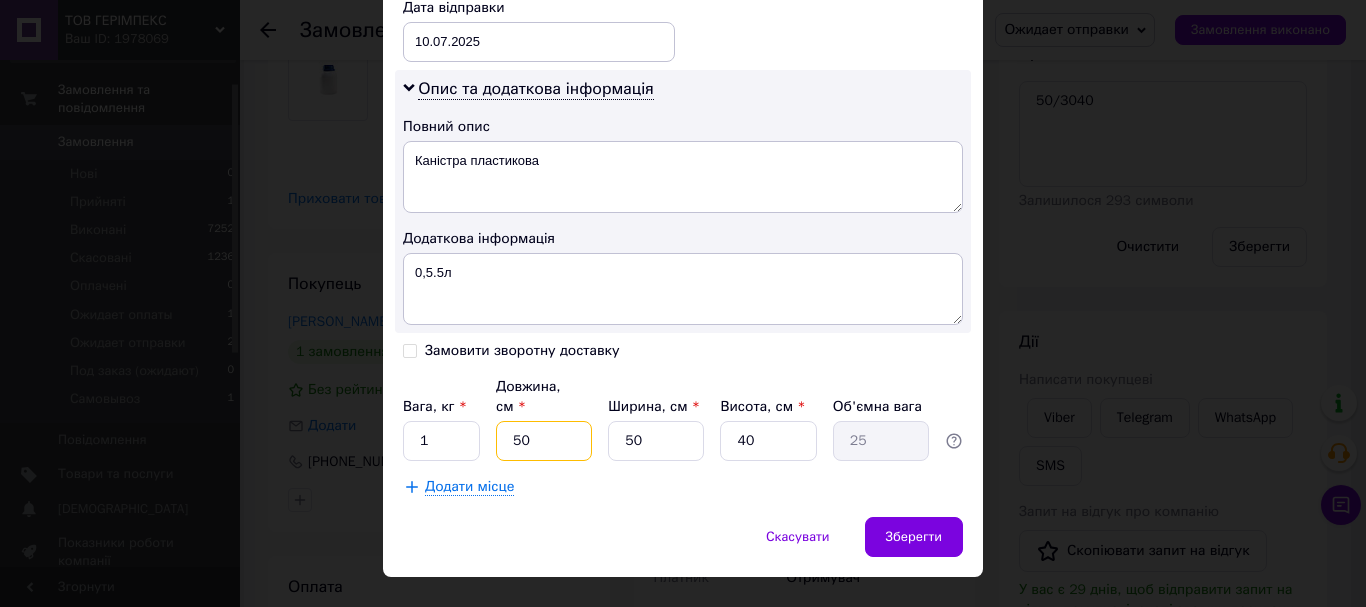 type on "50" 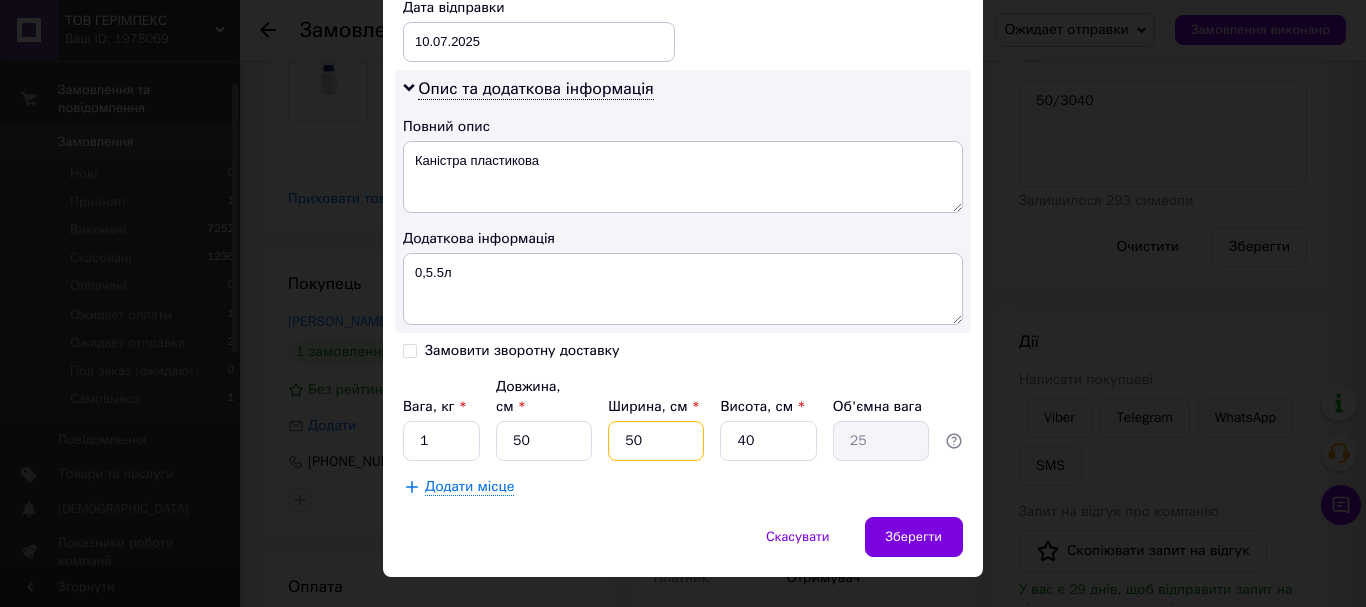 type on "3" 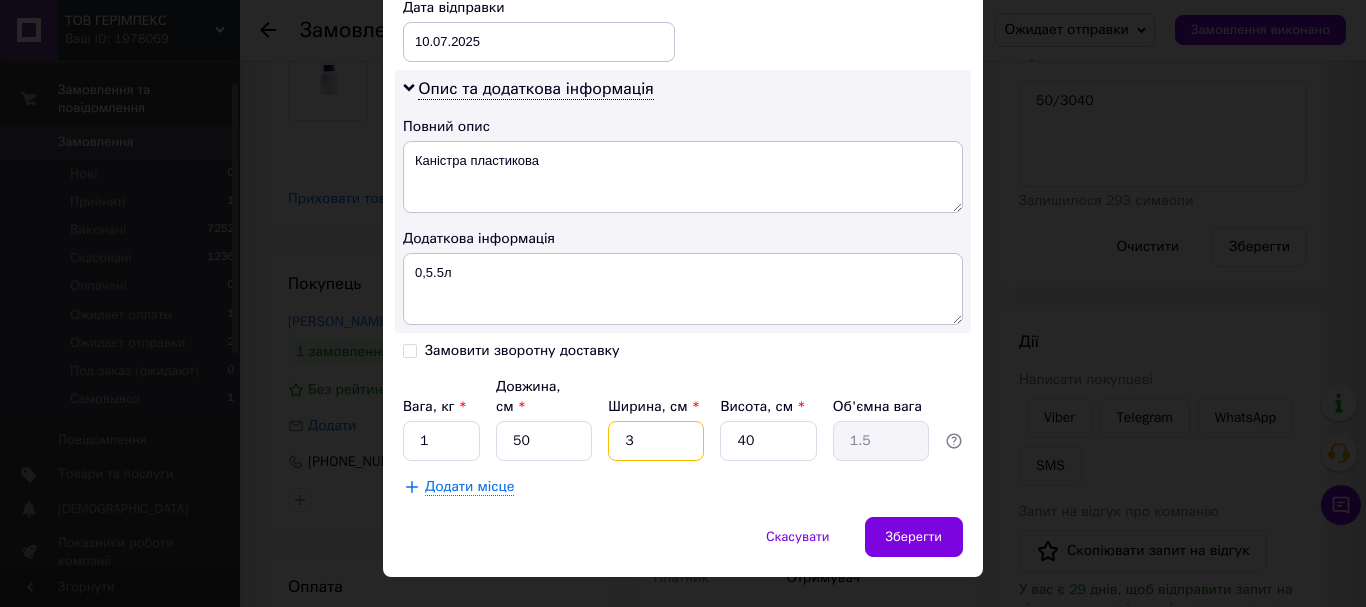 type on "30" 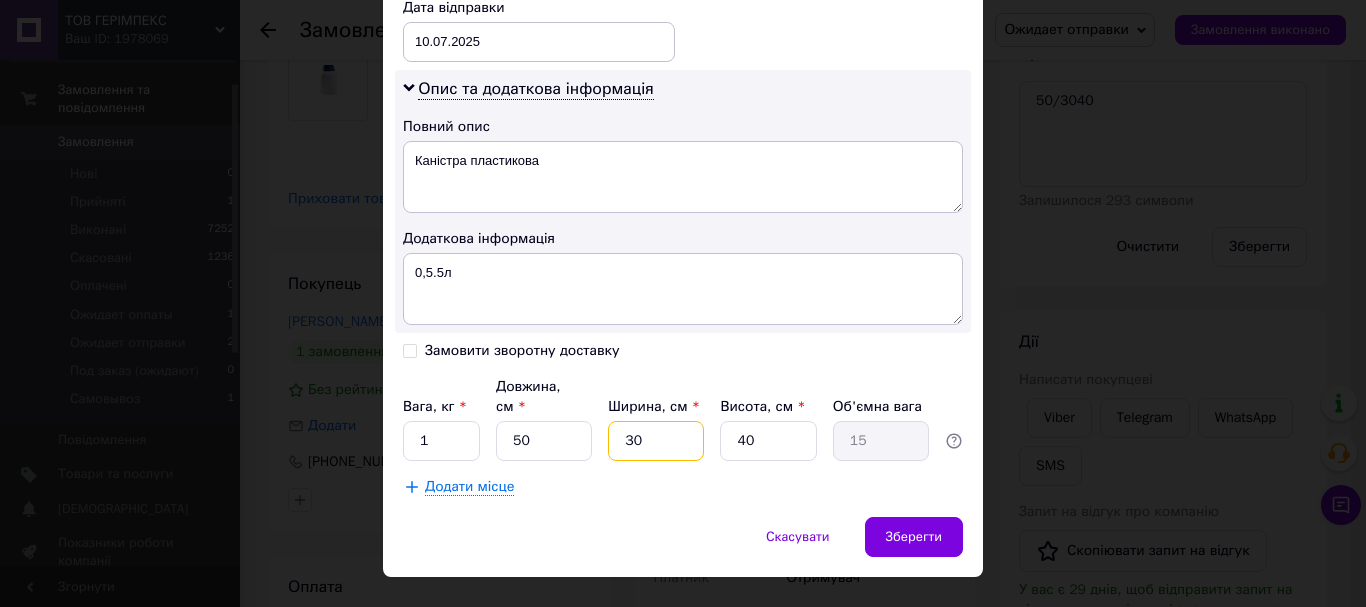 type on "30" 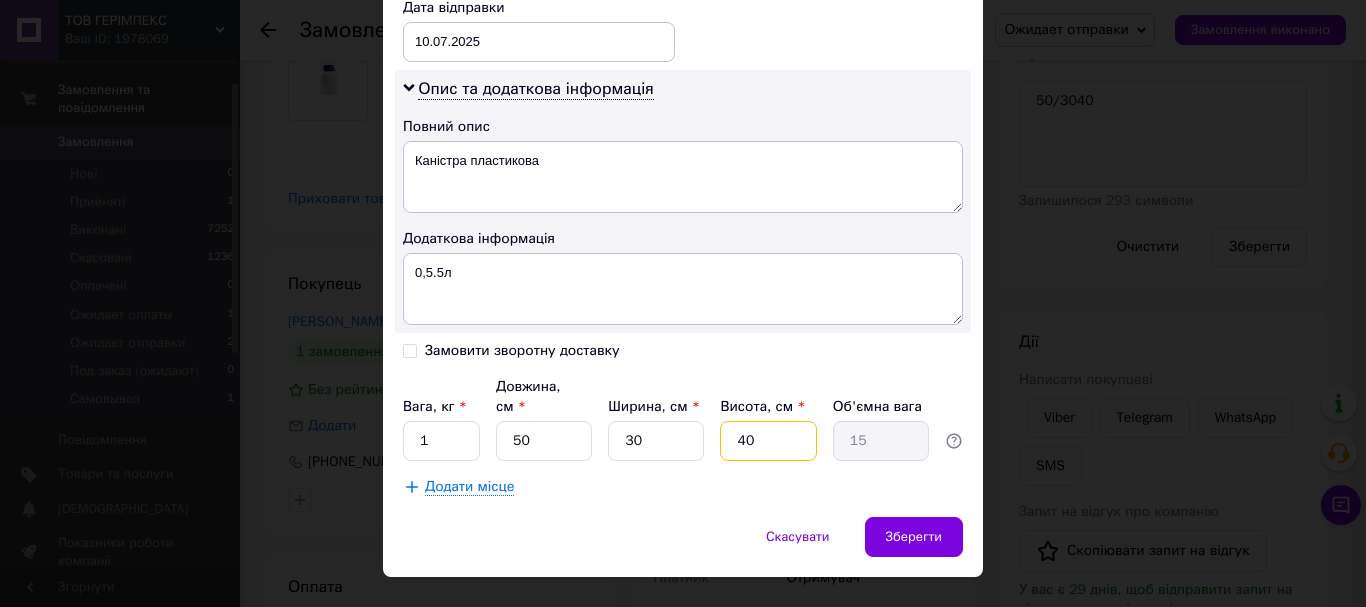type on "4" 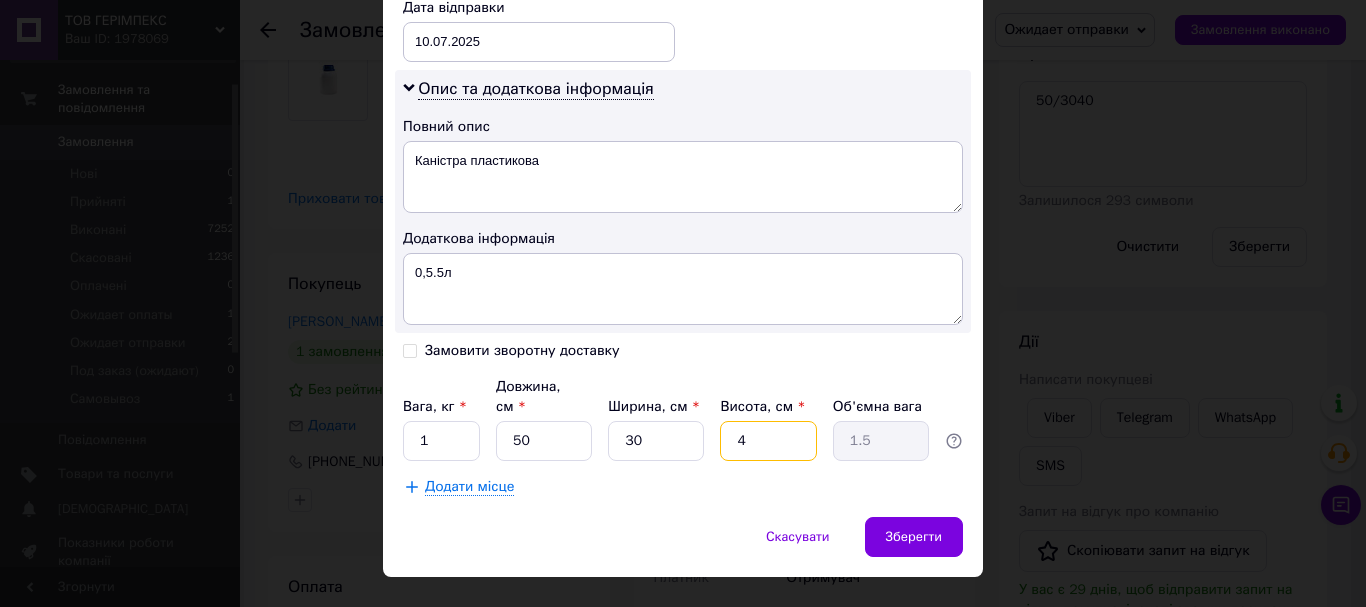 type on "40" 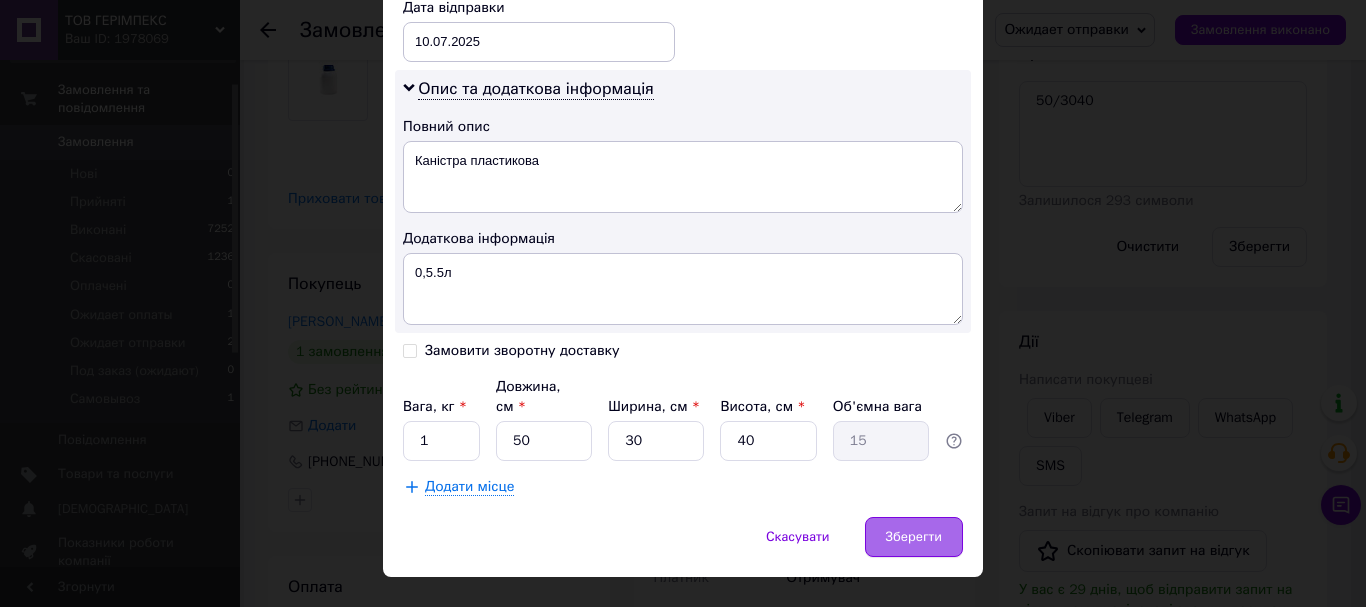 click on "Зберегти" at bounding box center [914, 537] 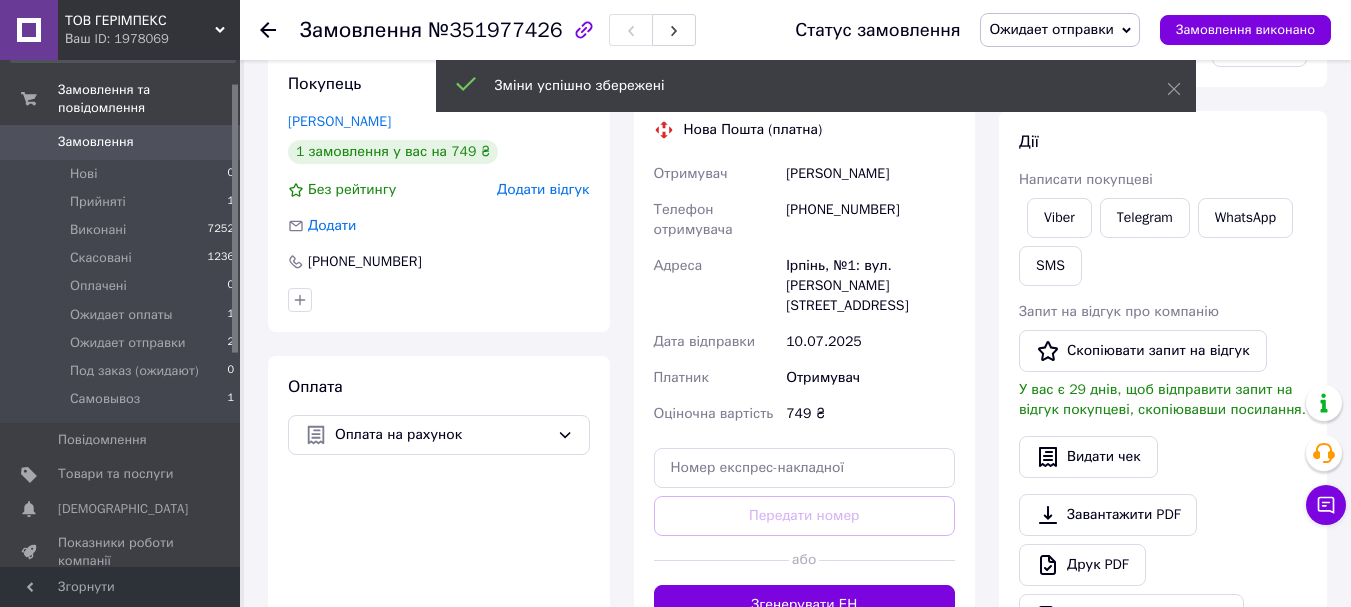 scroll, scrollTop: 410, scrollLeft: 0, axis: vertical 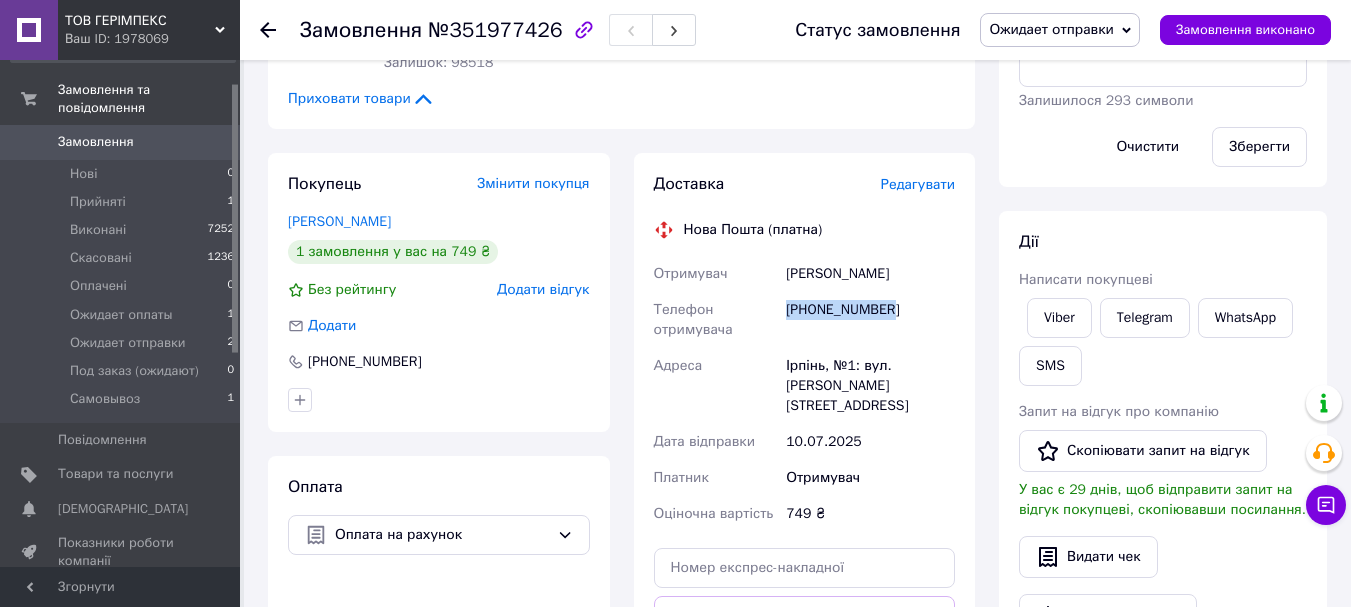 drag, startPoint x: 884, startPoint y: 307, endPoint x: 785, endPoint y: 305, distance: 99.0202 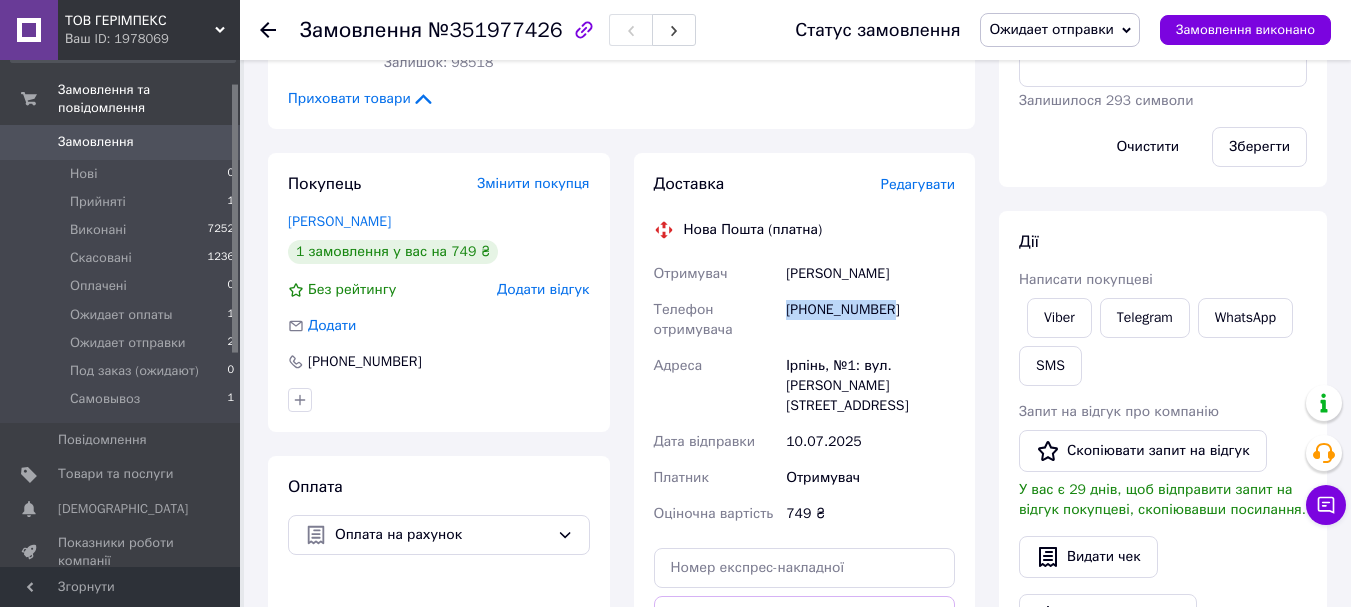 drag, startPoint x: 939, startPoint y: 269, endPoint x: 785, endPoint y: 268, distance: 154.00325 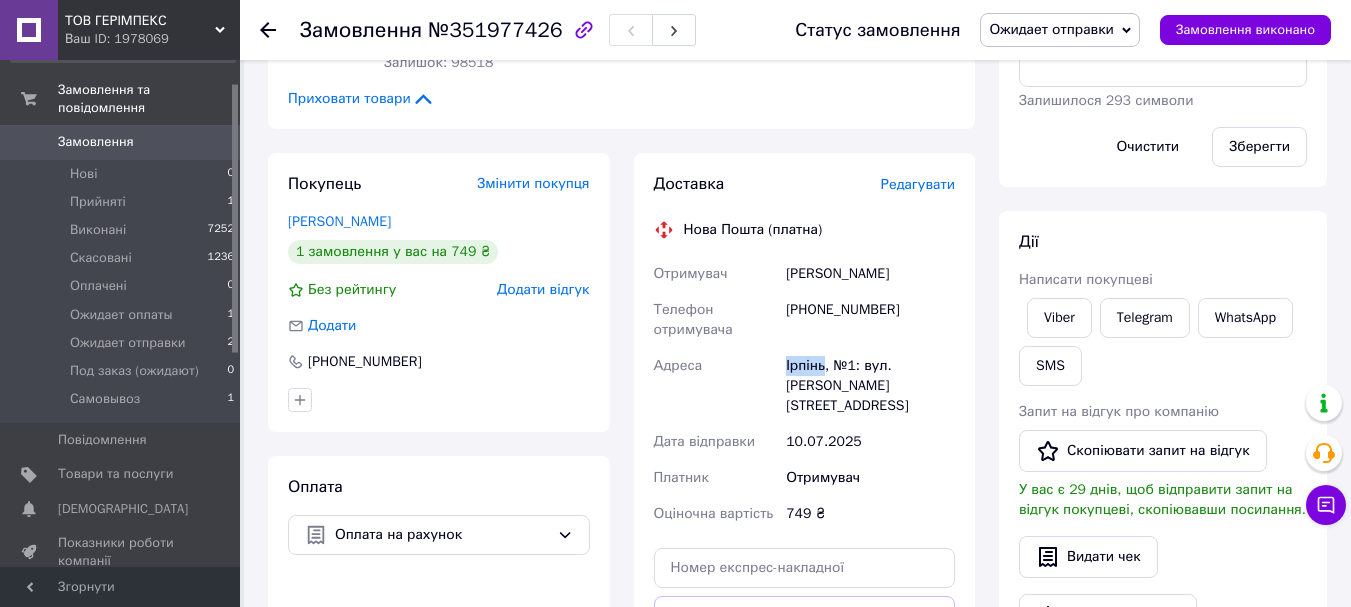 drag, startPoint x: 825, startPoint y: 367, endPoint x: 774, endPoint y: 364, distance: 51.088158 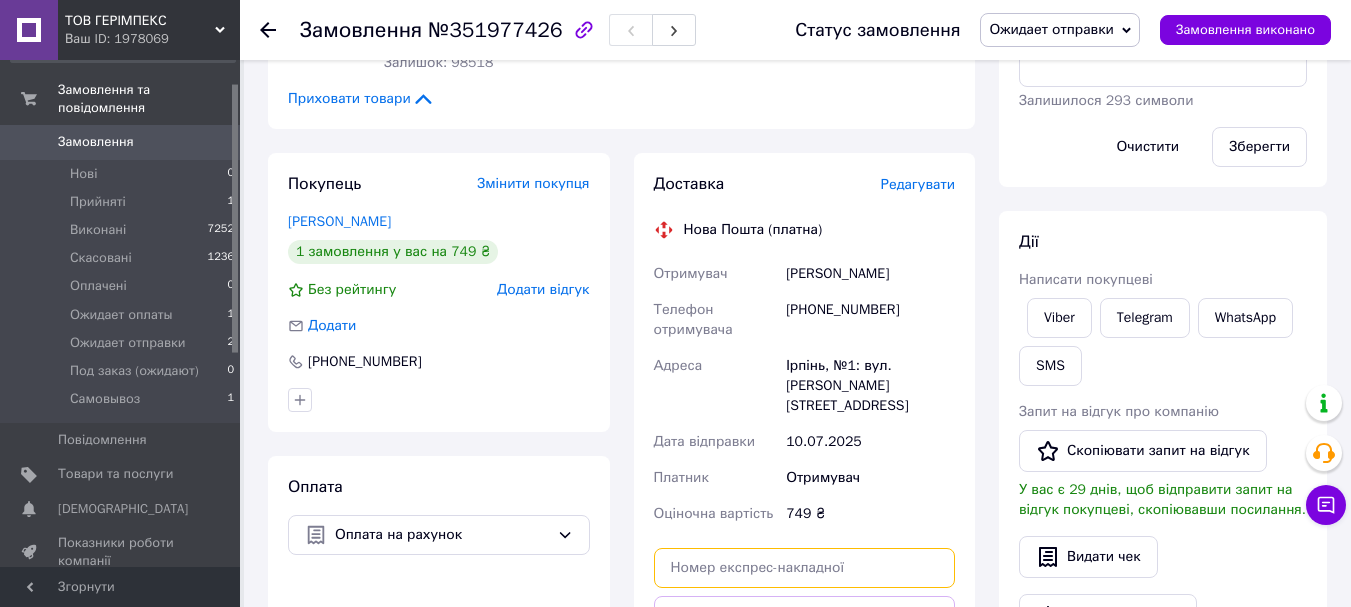 click at bounding box center (805, 568) 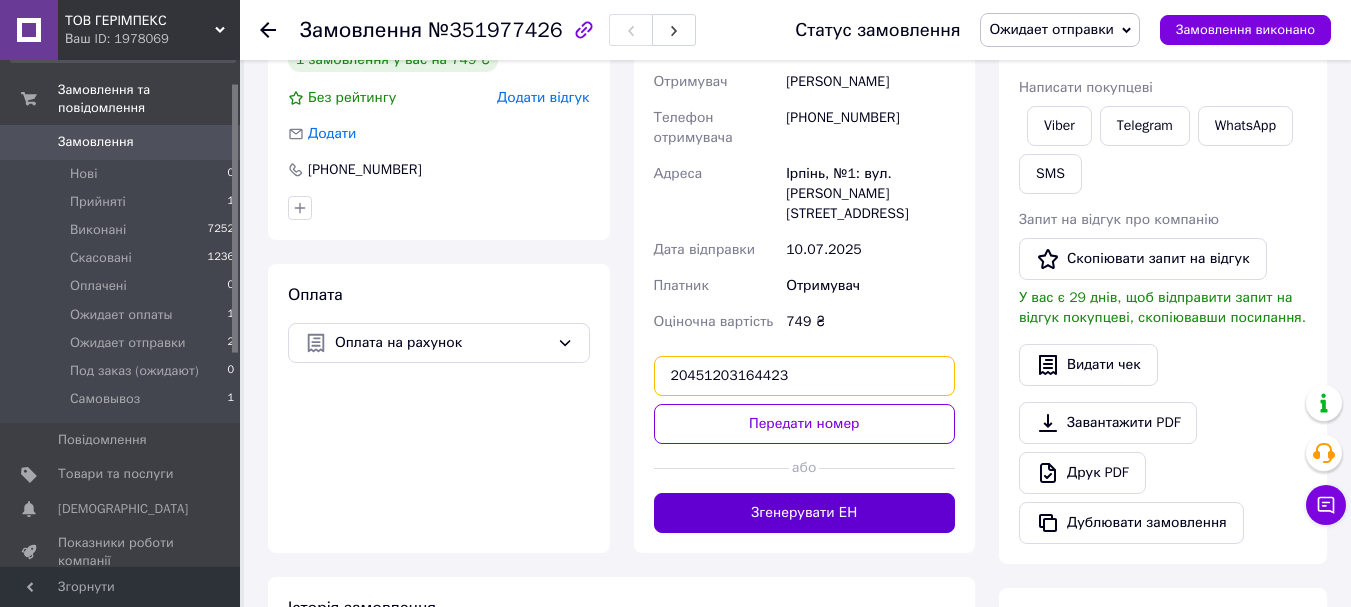 scroll, scrollTop: 610, scrollLeft: 0, axis: vertical 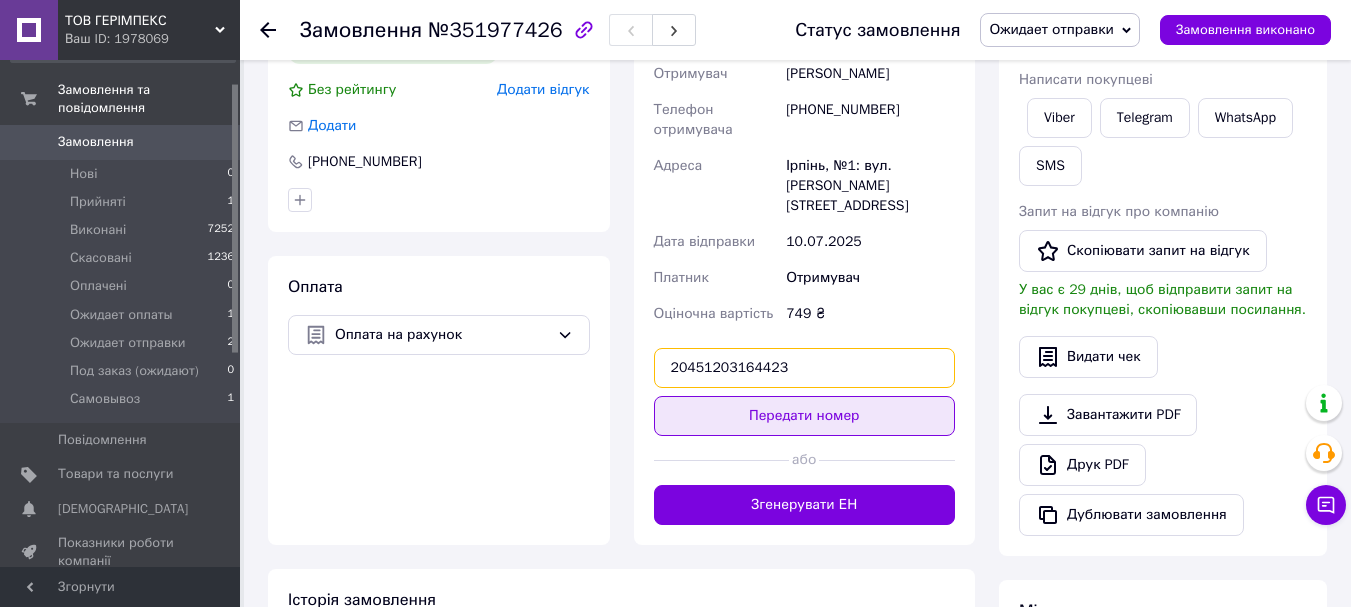 type on "20451203164423" 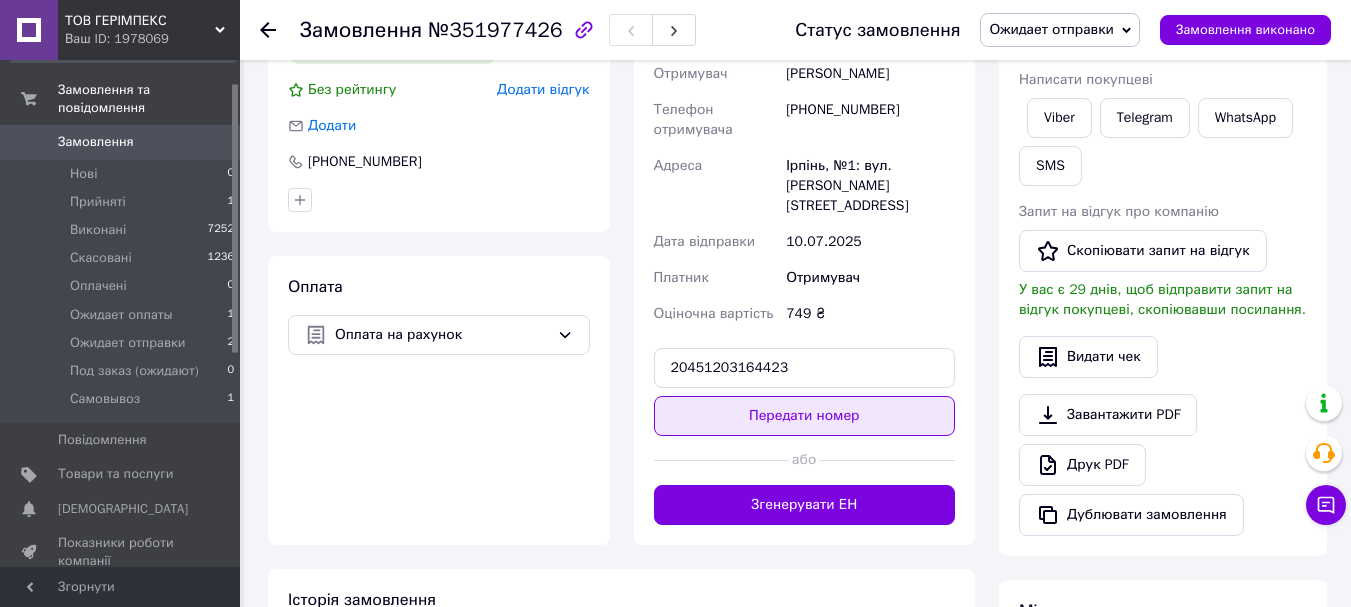 click on "Передати номер" at bounding box center (805, 416) 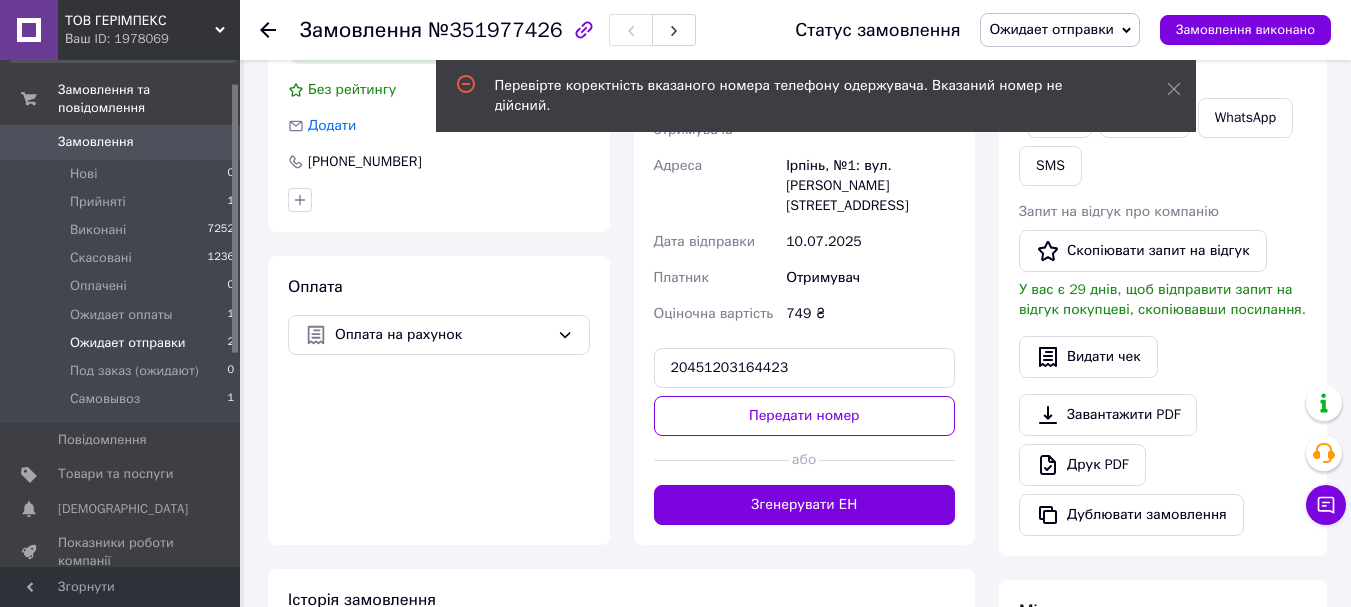 click on "Ожидает отправки" at bounding box center [128, 343] 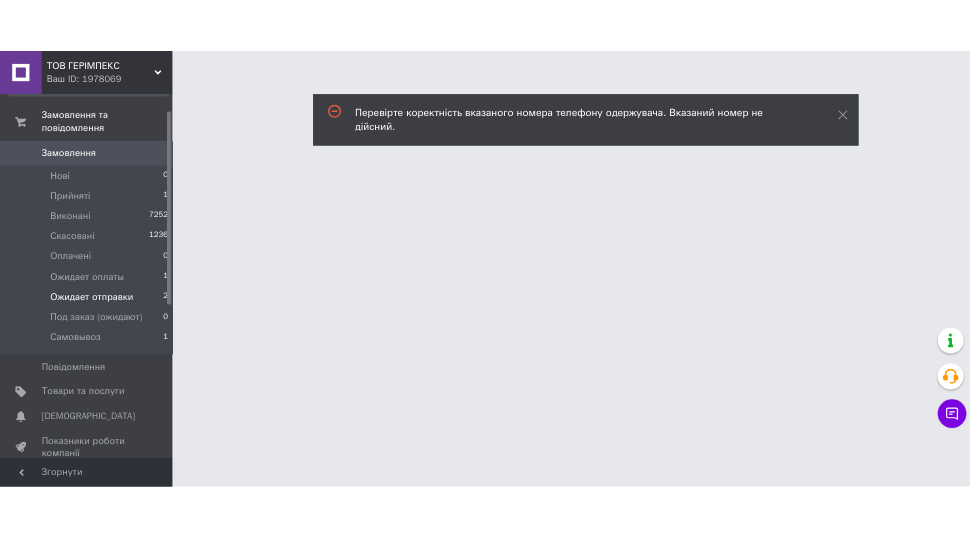 scroll, scrollTop: 0, scrollLeft: 0, axis: both 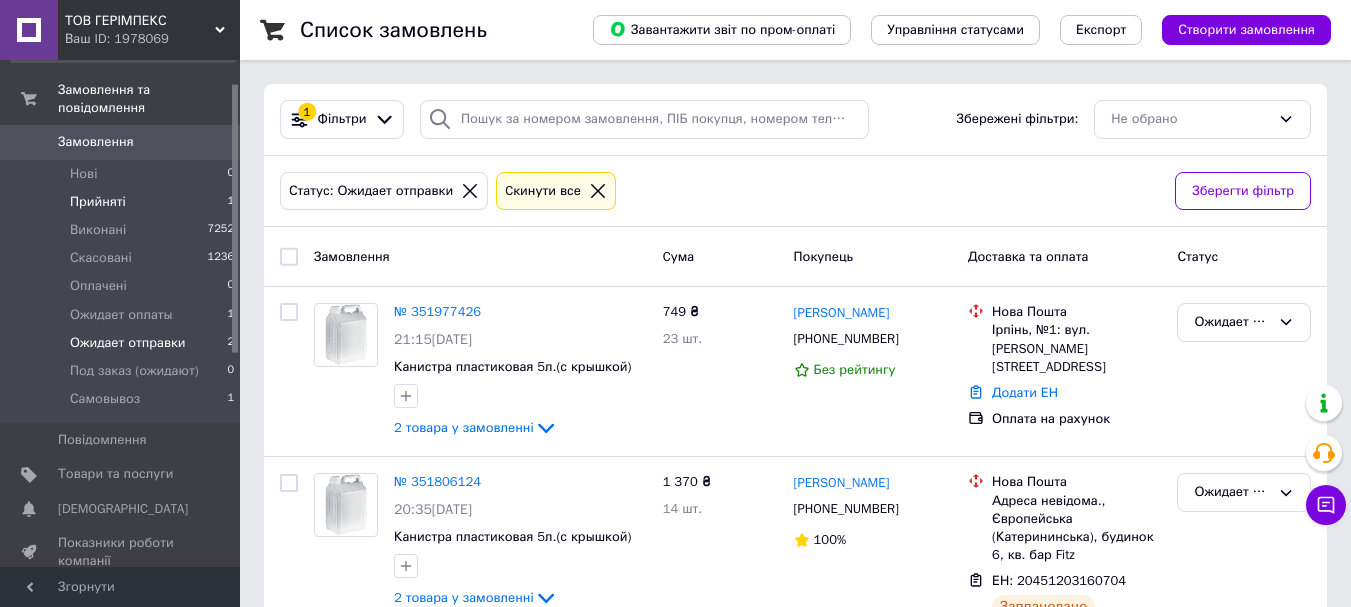 click on "Прийняті 1" at bounding box center [123, 202] 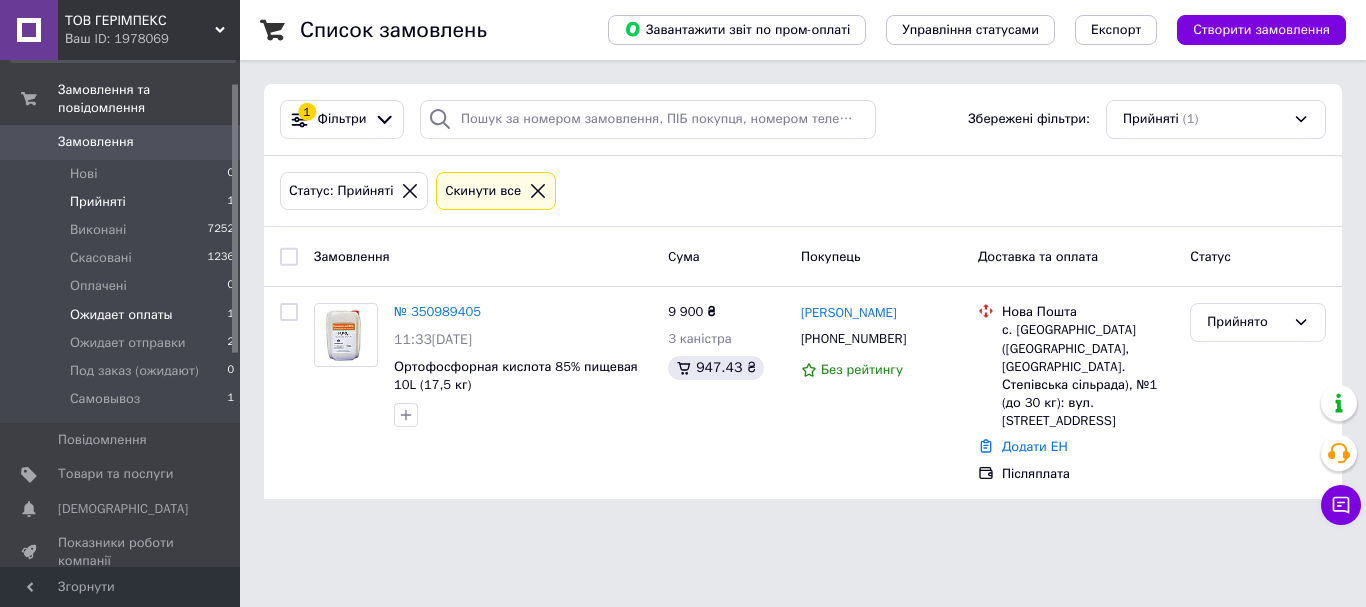 click on "Ожидает оплаты 1" at bounding box center (123, 315) 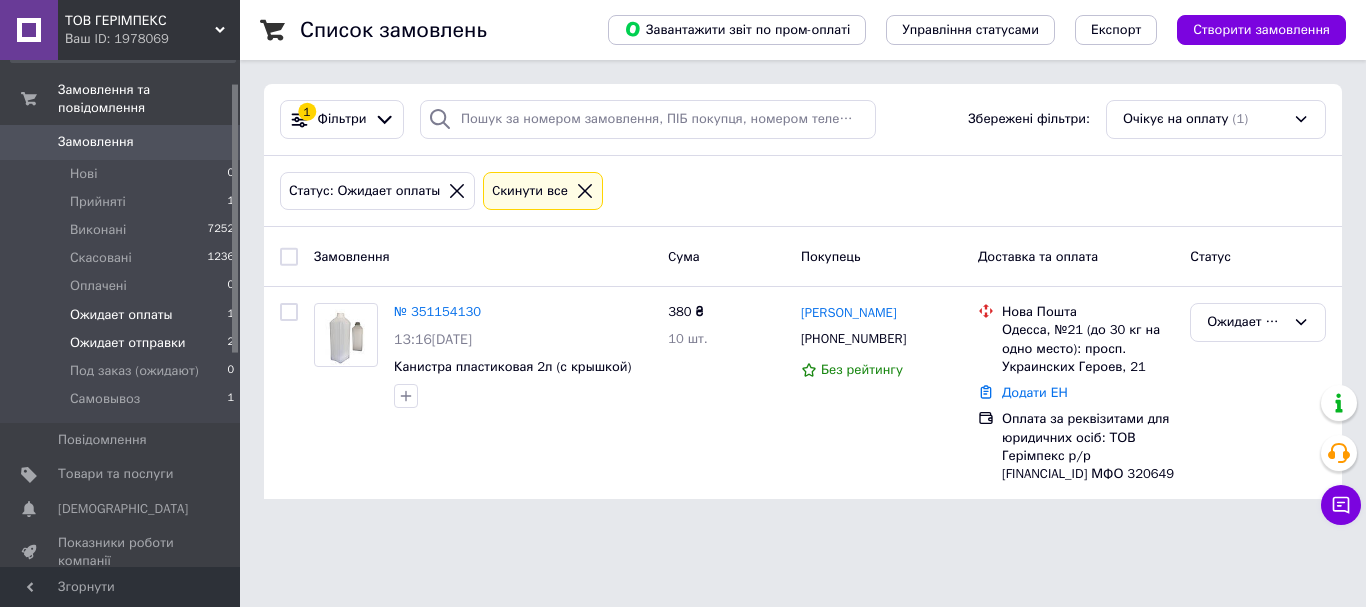 click on "Ожидает отправки" at bounding box center [128, 343] 